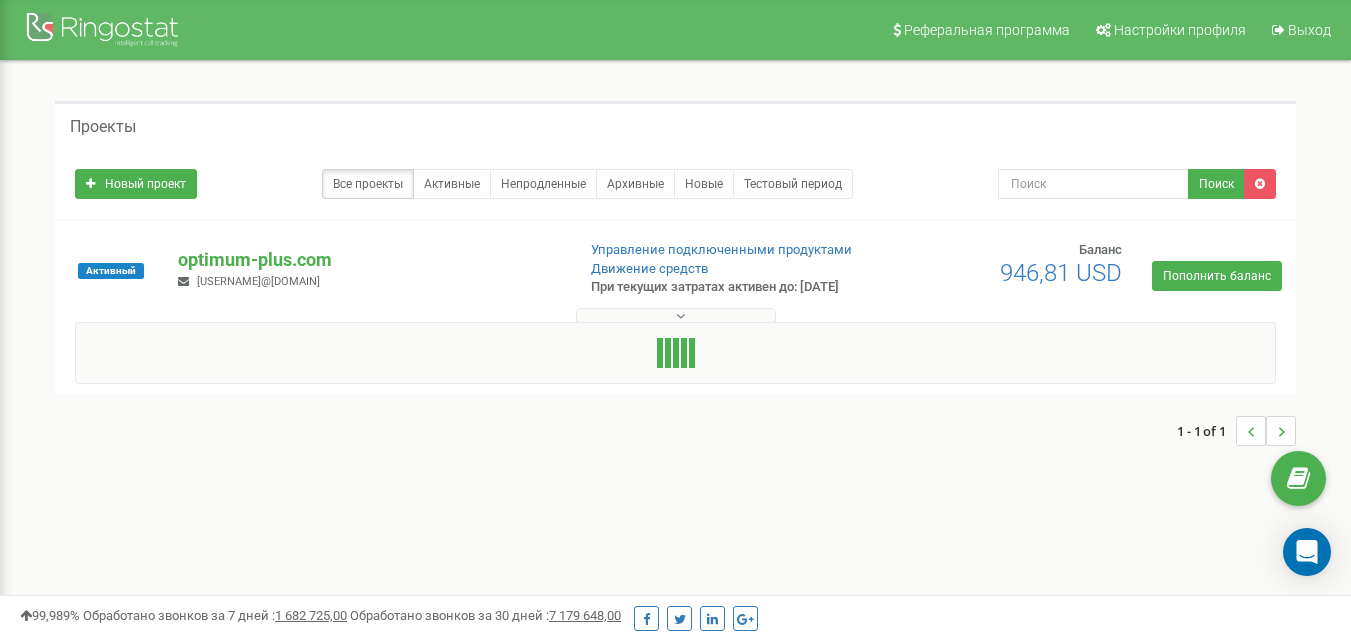 scroll, scrollTop: 0, scrollLeft: 0, axis: both 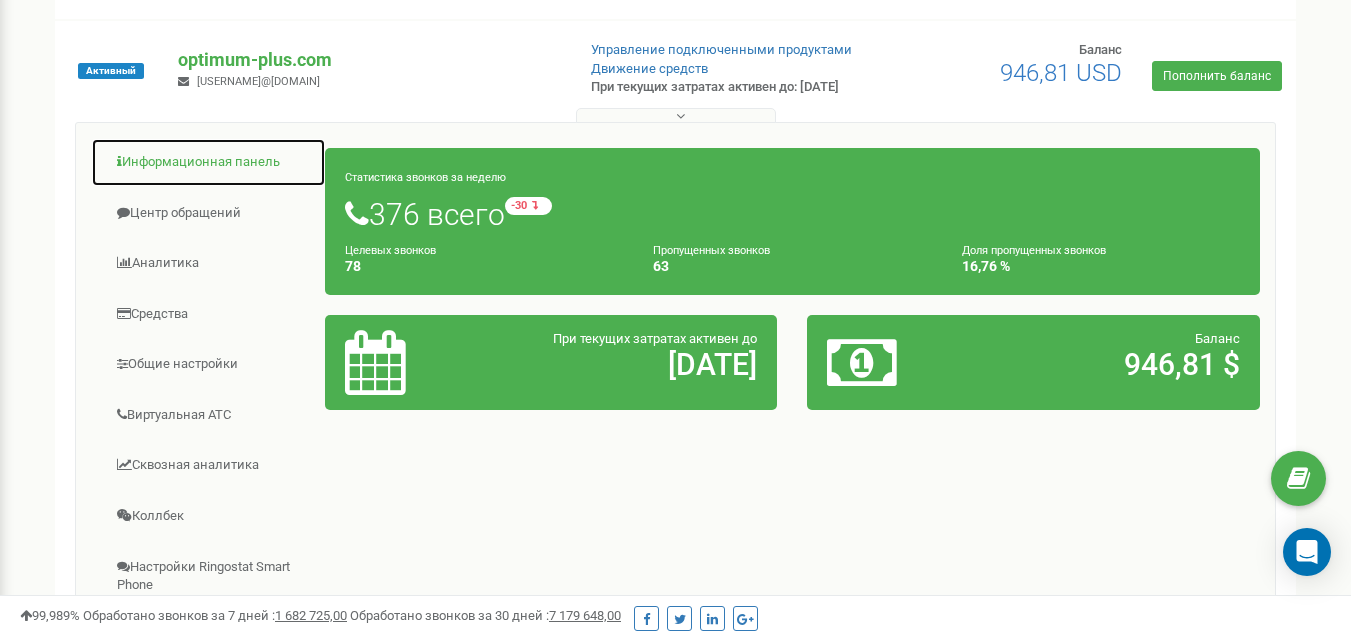 click on "Информационная панель" at bounding box center [208, 162] 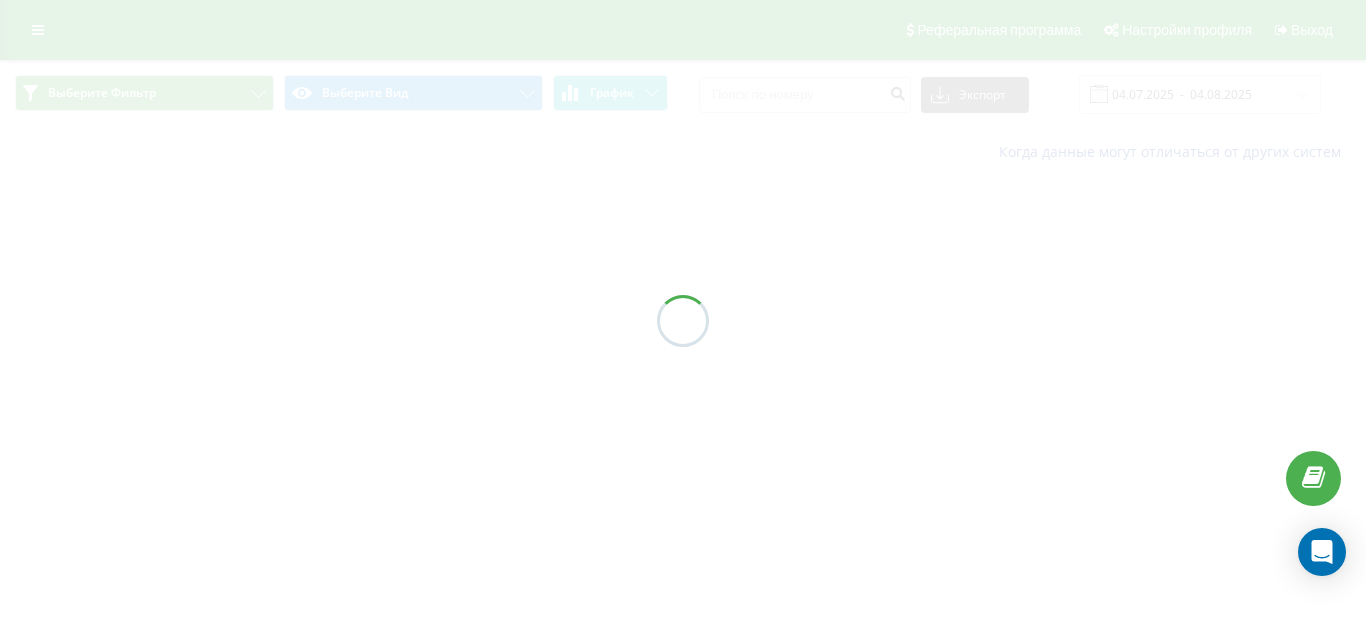 scroll, scrollTop: 0, scrollLeft: 0, axis: both 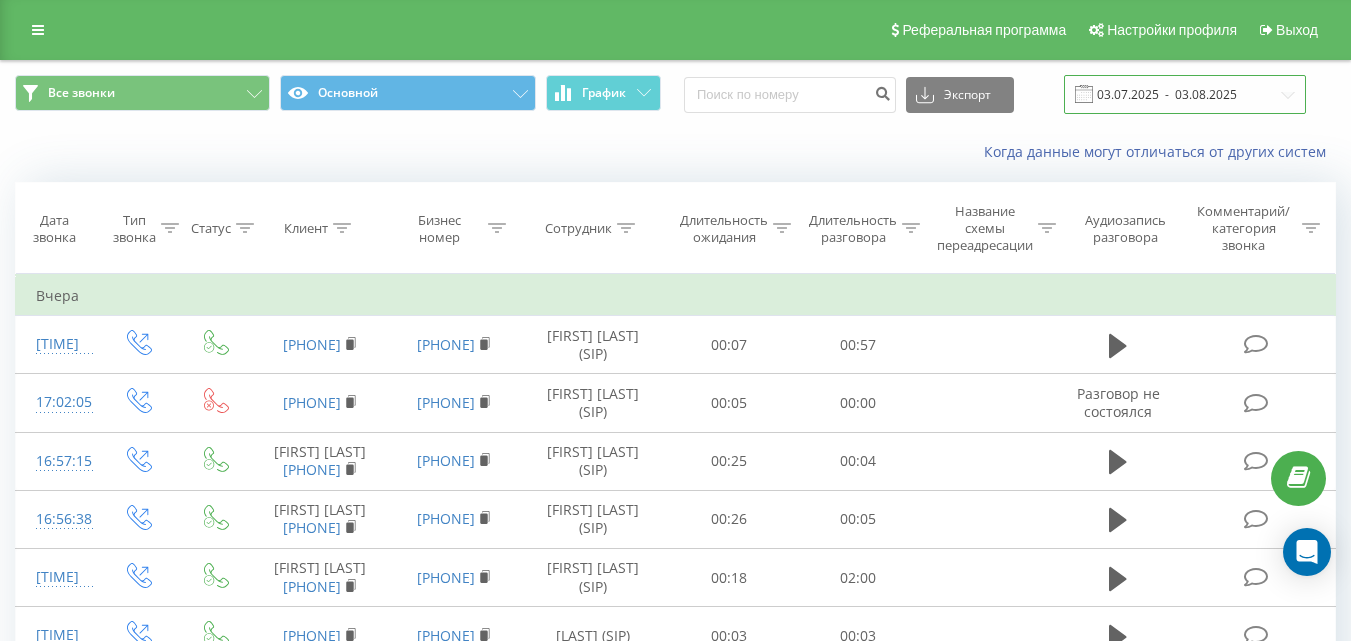 click on "03.07.2025  -  03.08.2025" at bounding box center (1185, 94) 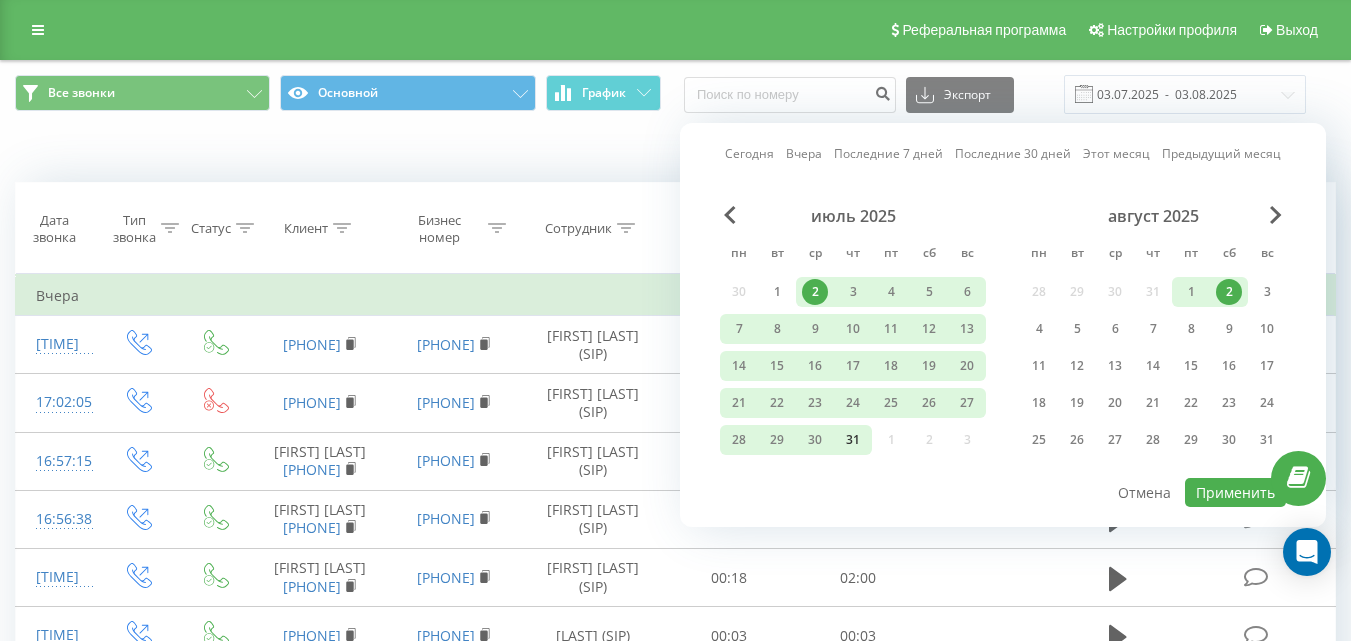 click on "31" at bounding box center (853, 440) 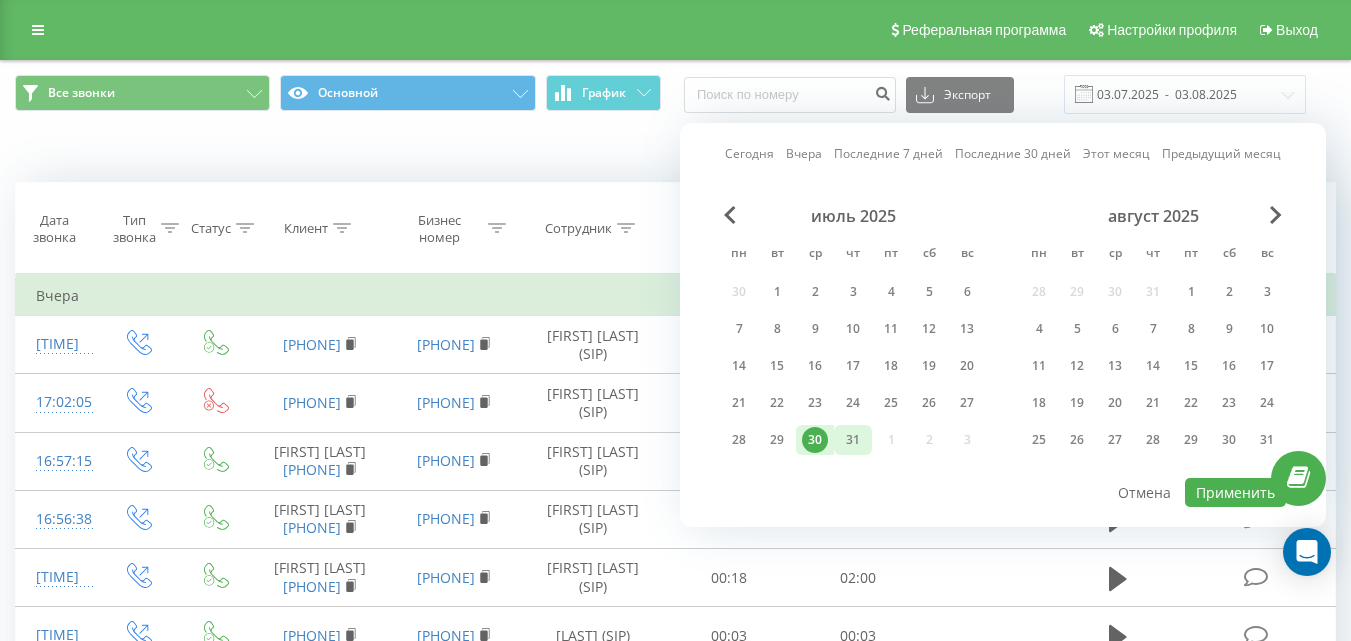 click on "31" at bounding box center [853, 440] 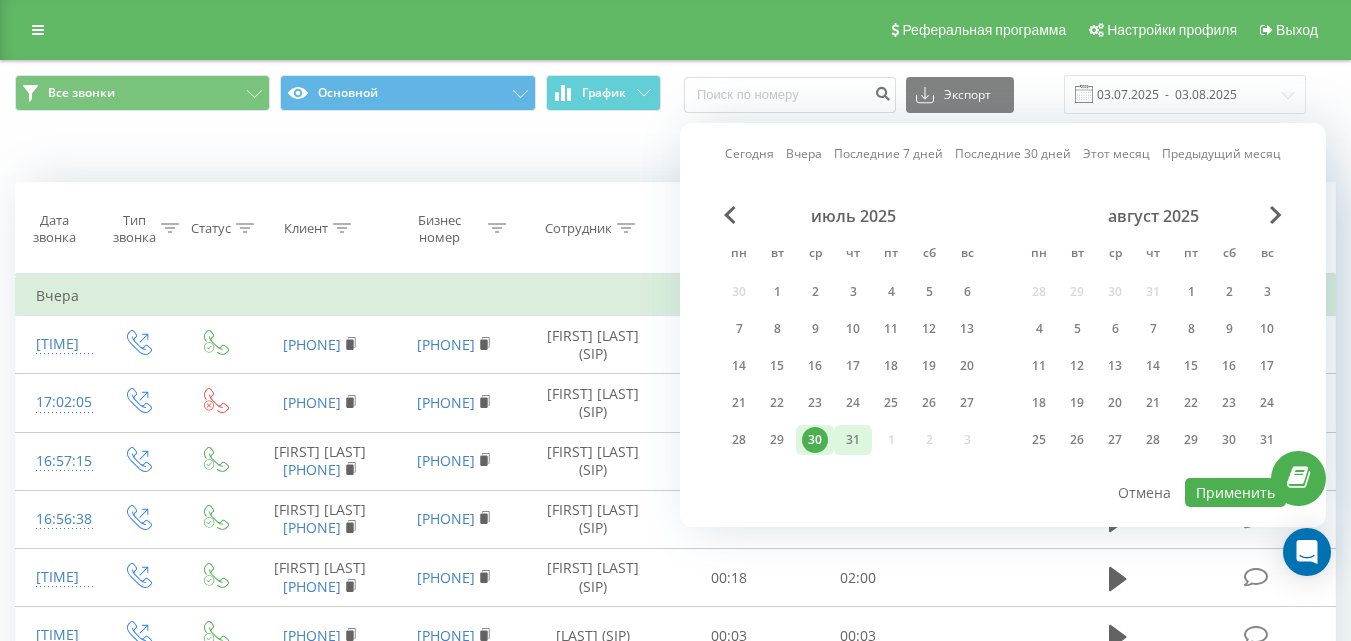 click on "31" at bounding box center (853, 440) 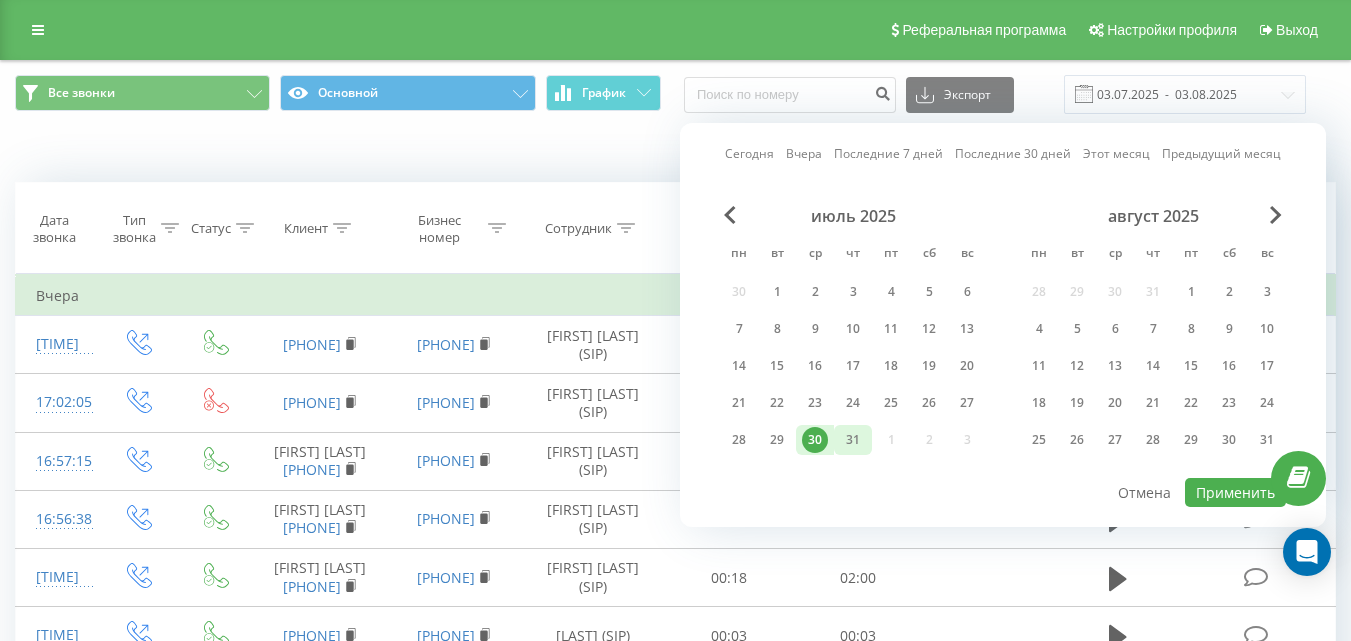click on "31" at bounding box center (853, 440) 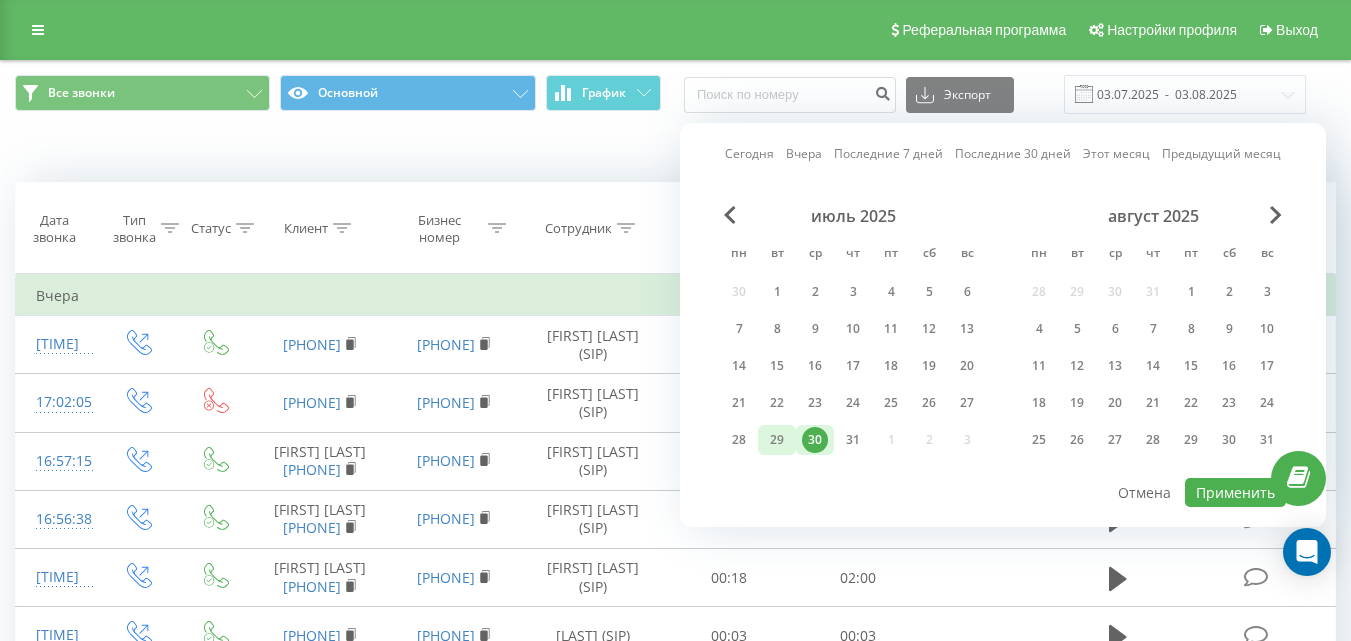 click on "29" at bounding box center [777, 440] 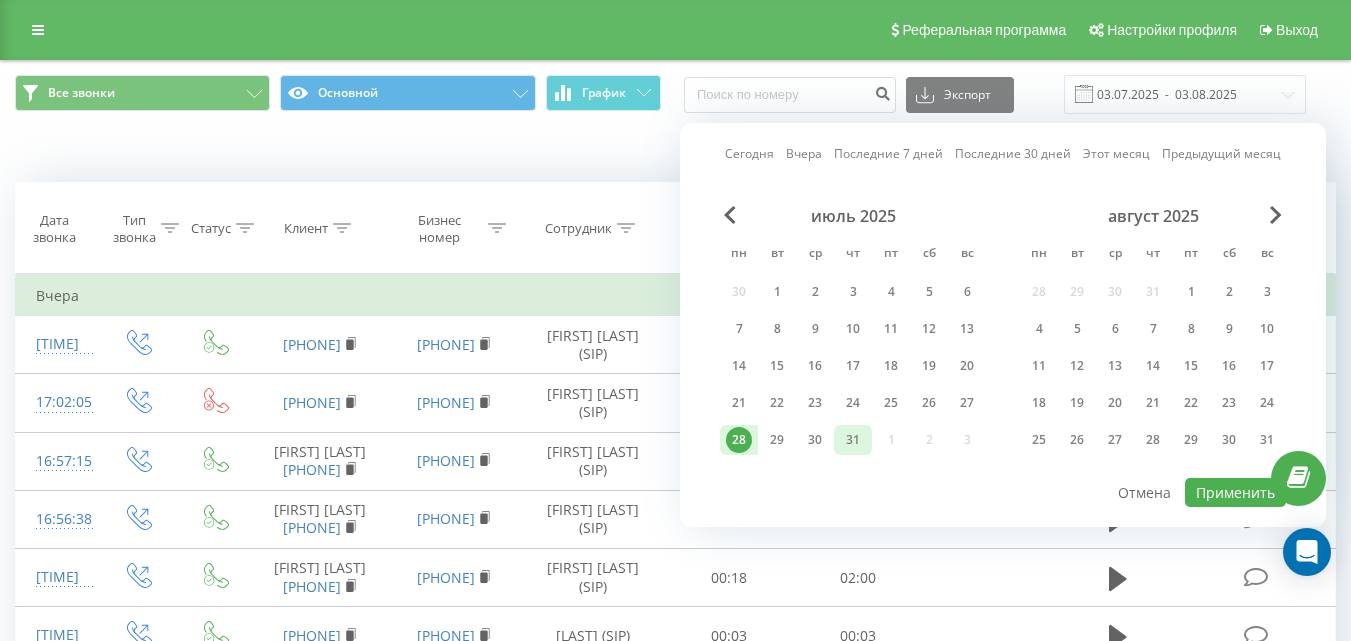 click on "31" at bounding box center (853, 440) 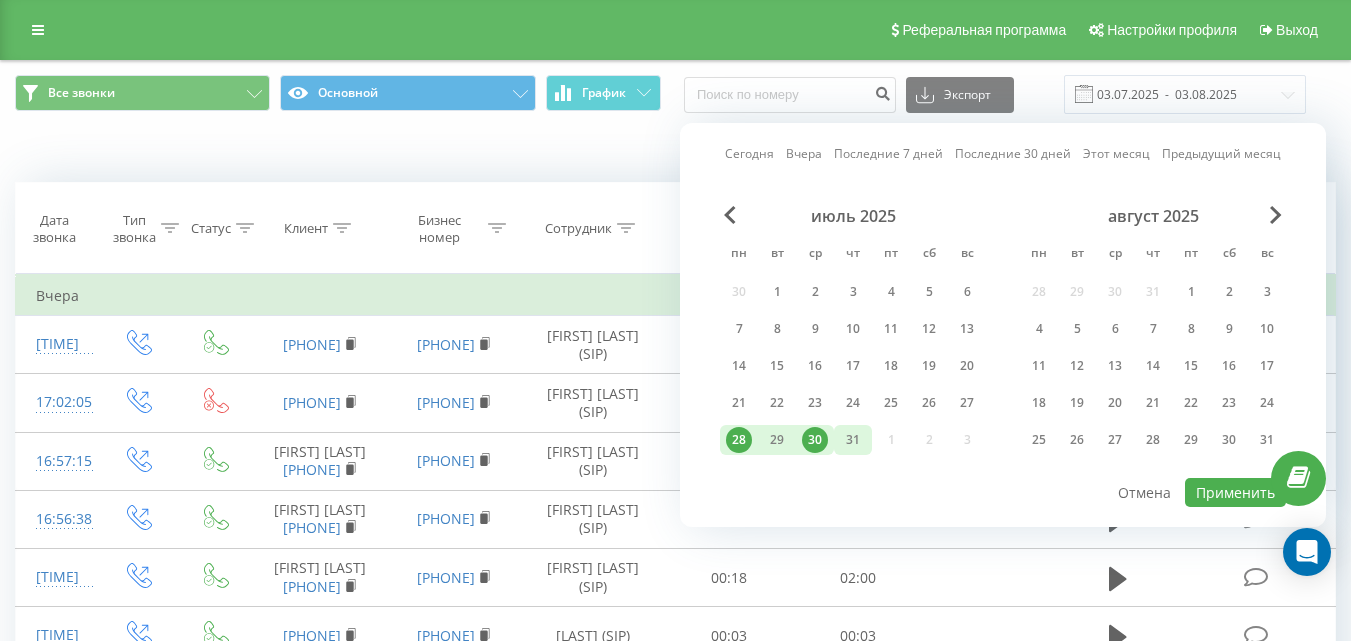 click on "31" at bounding box center [853, 440] 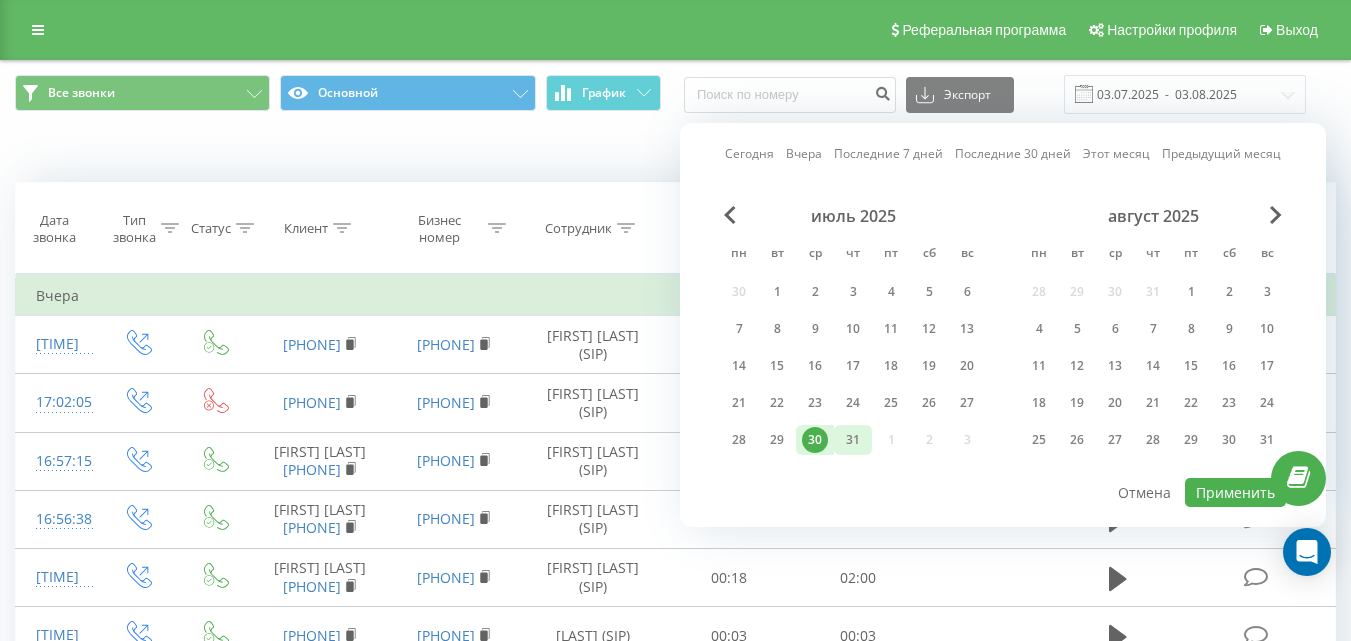 click on "31" at bounding box center (853, 440) 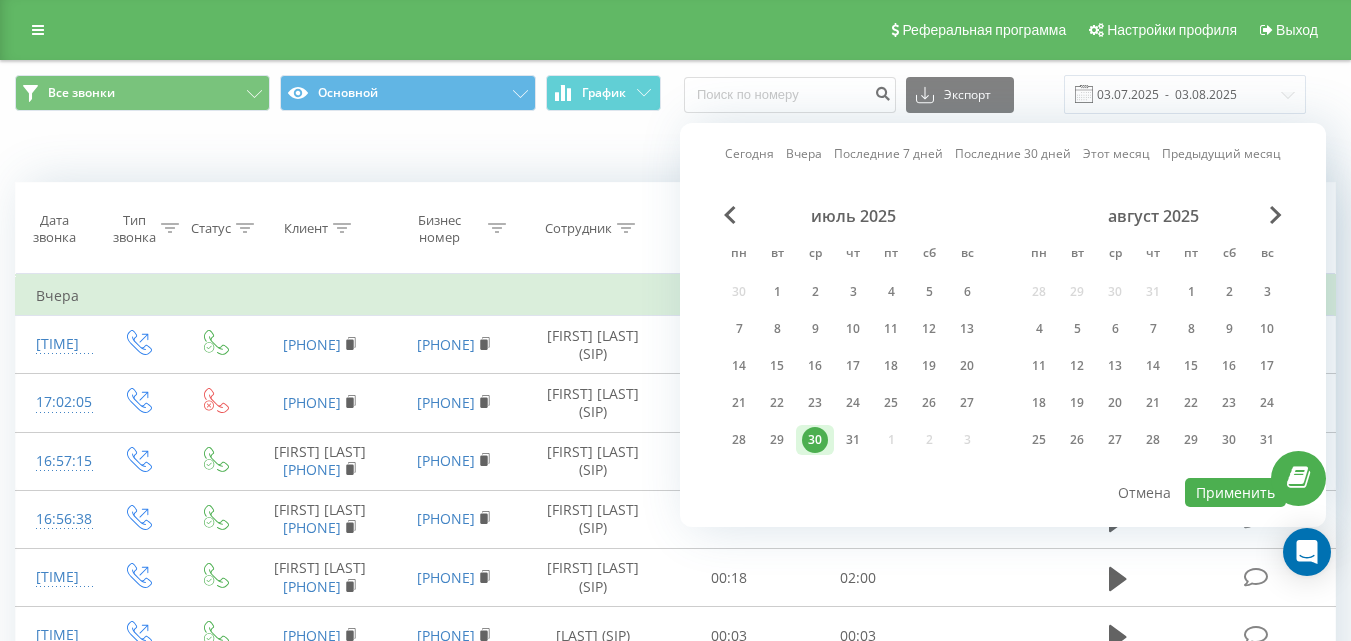 click on "Сотрудник" at bounding box center (593, 228) 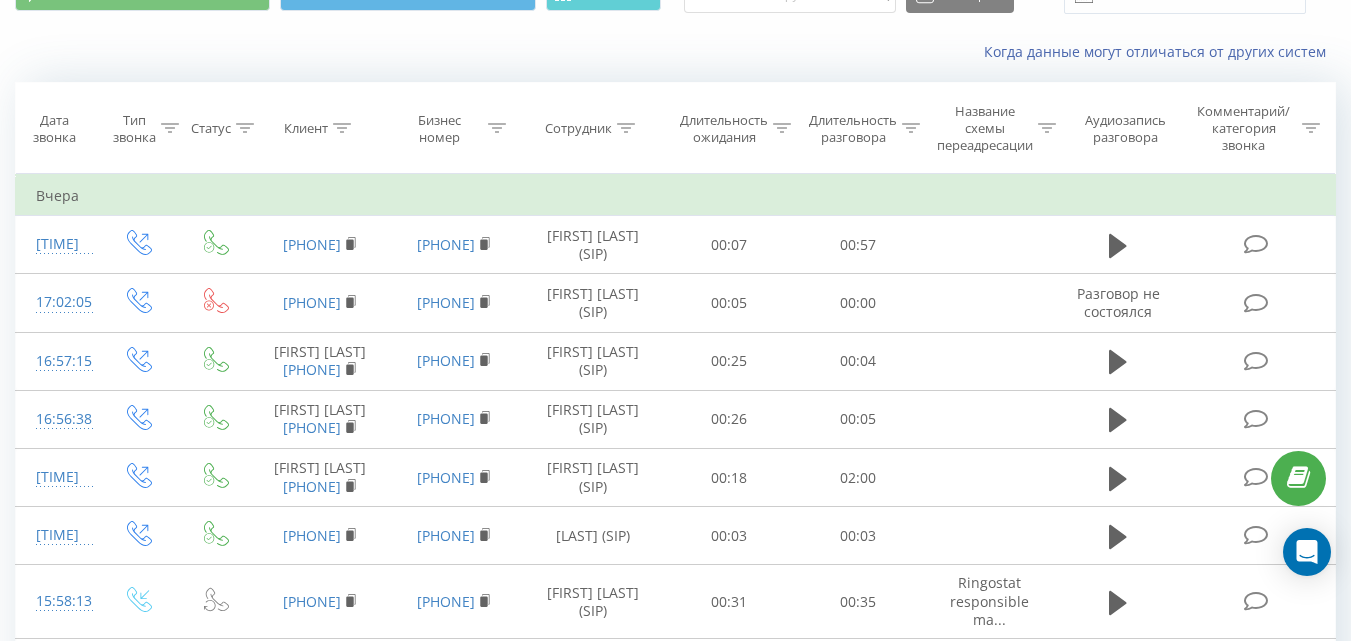 scroll, scrollTop: 0, scrollLeft: 0, axis: both 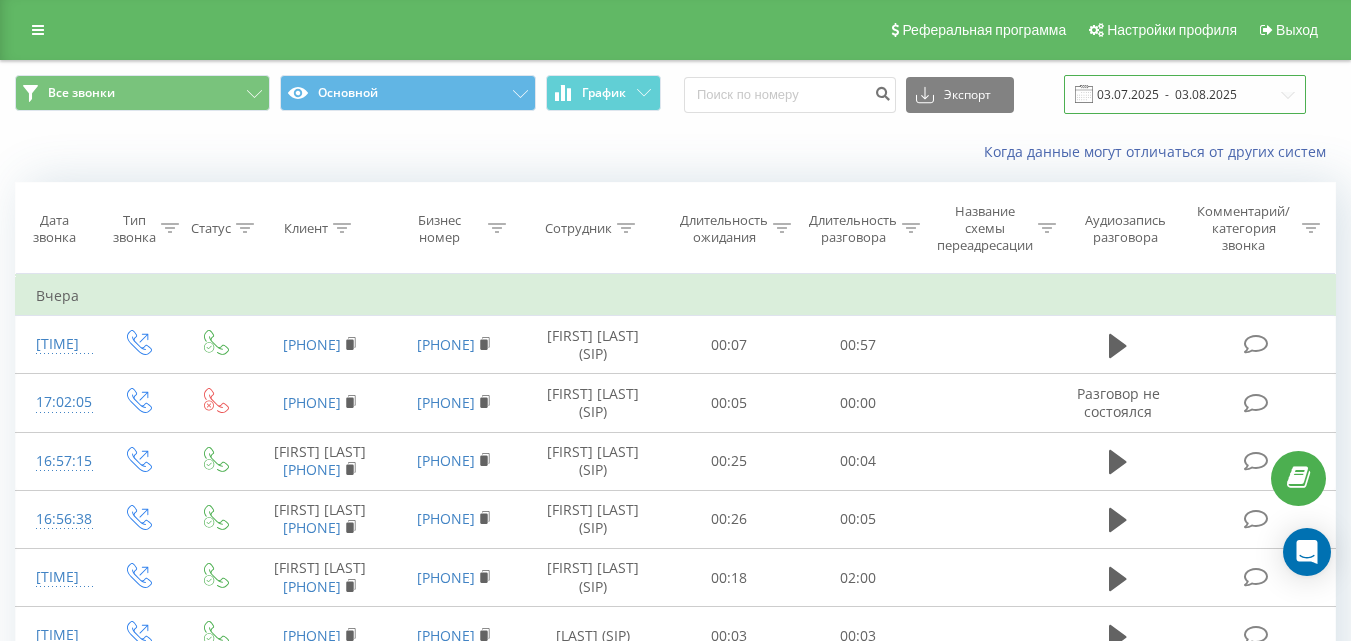 click on "03.07.2025  -  03.08.2025" at bounding box center (1185, 94) 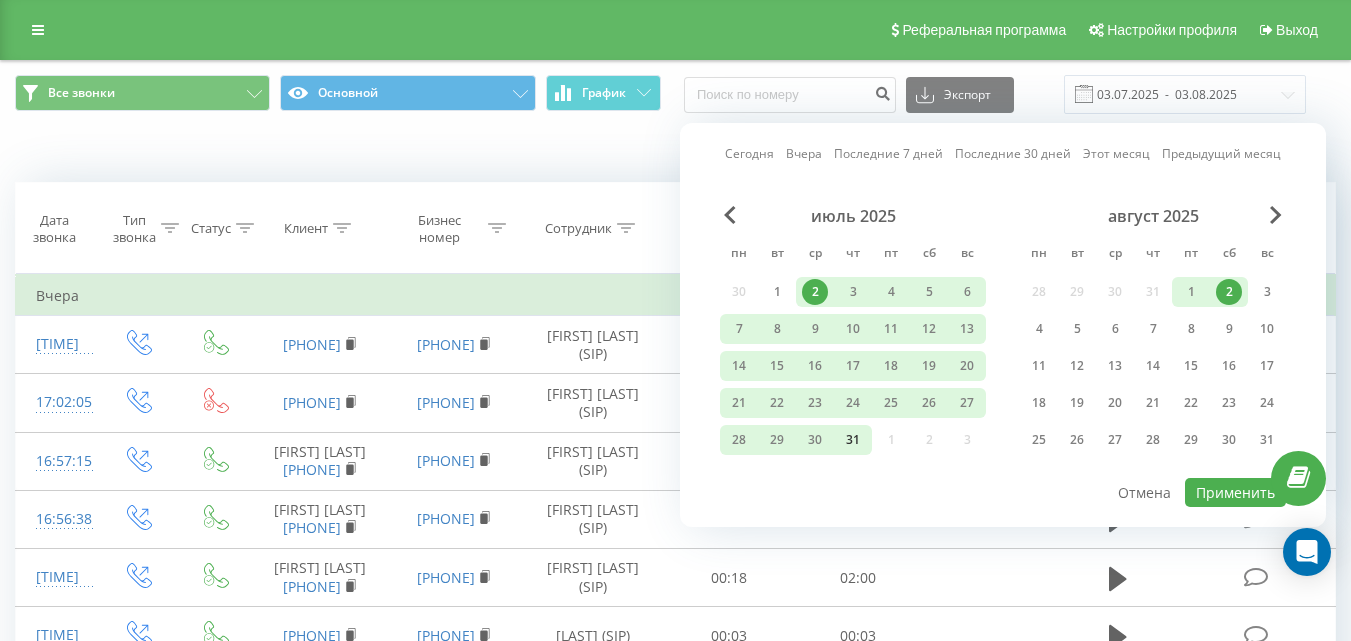 click on "31" at bounding box center (853, 440) 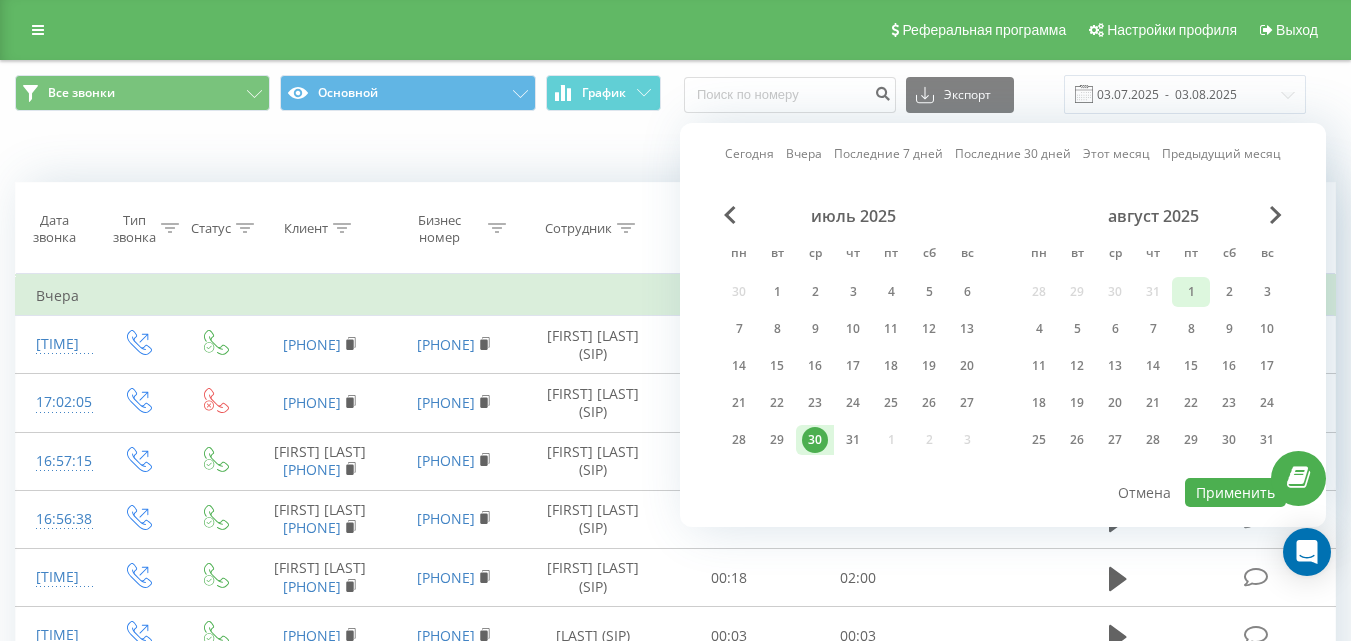 click on "1" at bounding box center (1191, 292) 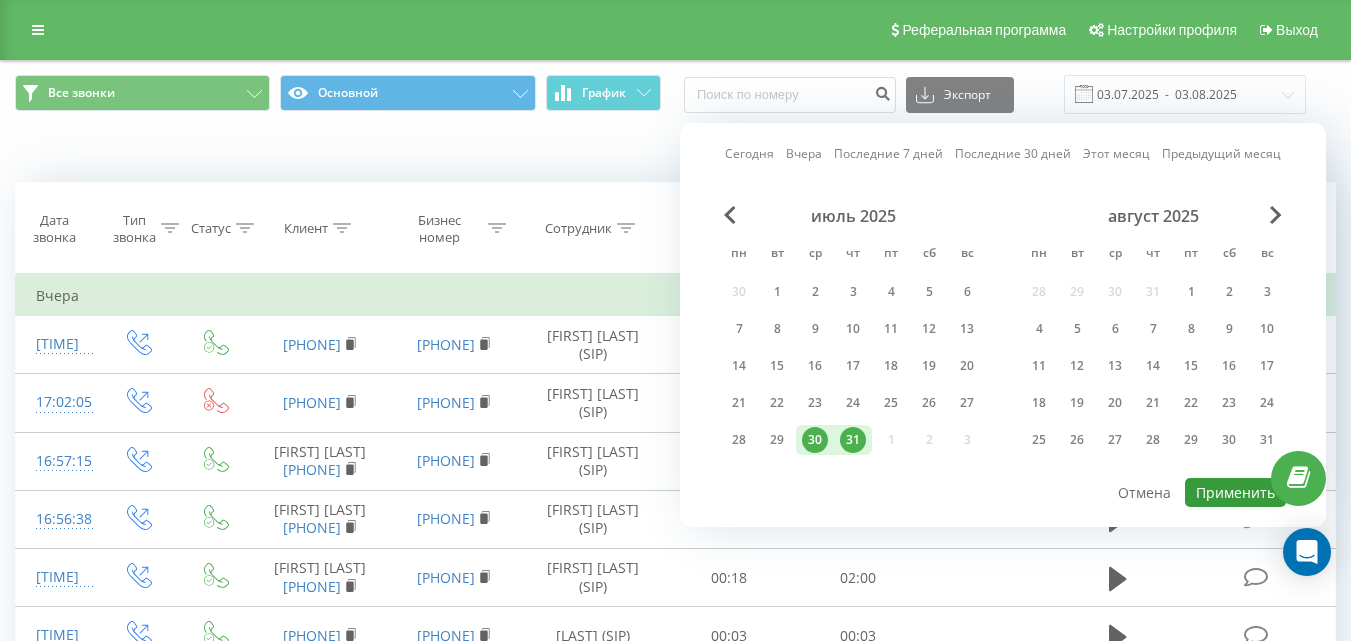click on "Применить" at bounding box center (1235, 492) 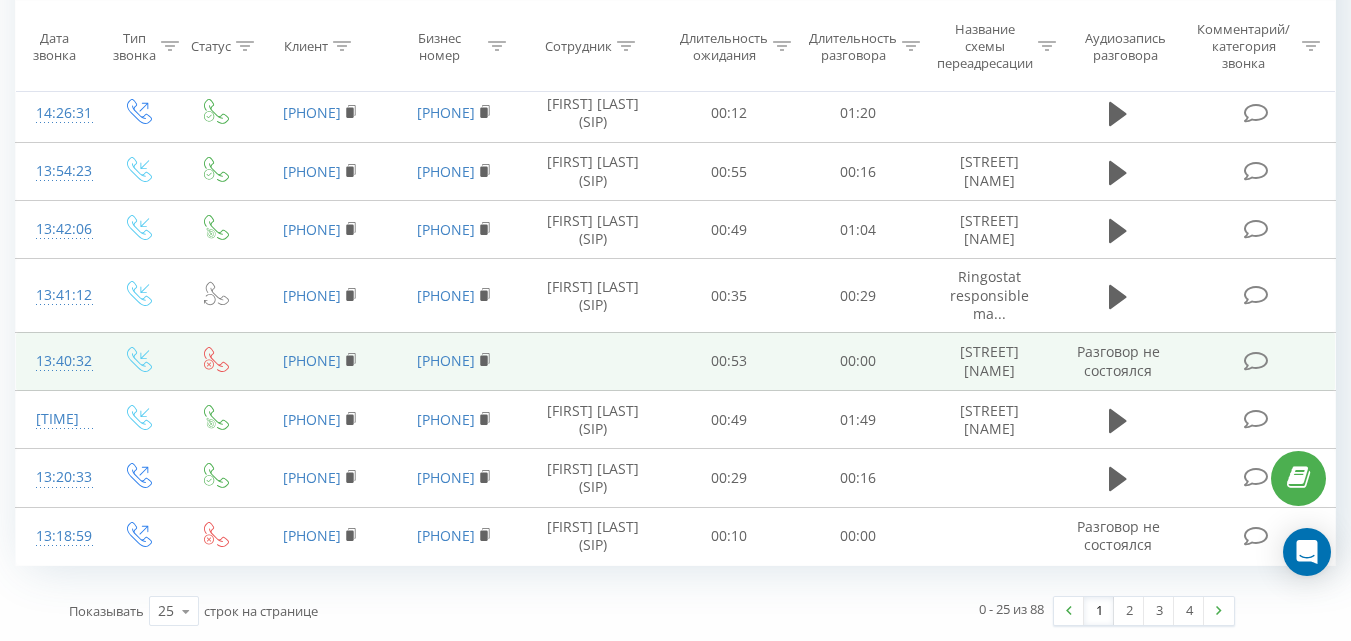 scroll, scrollTop: 1300, scrollLeft: 0, axis: vertical 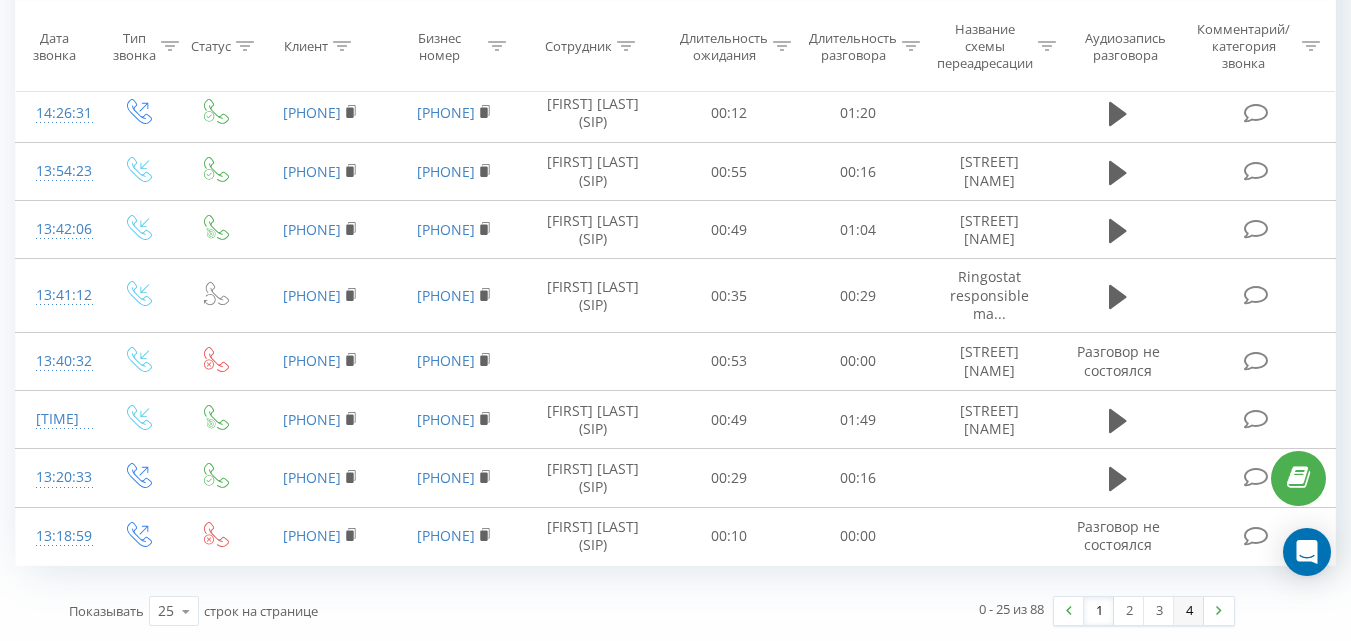 click on "4" at bounding box center (1189, 611) 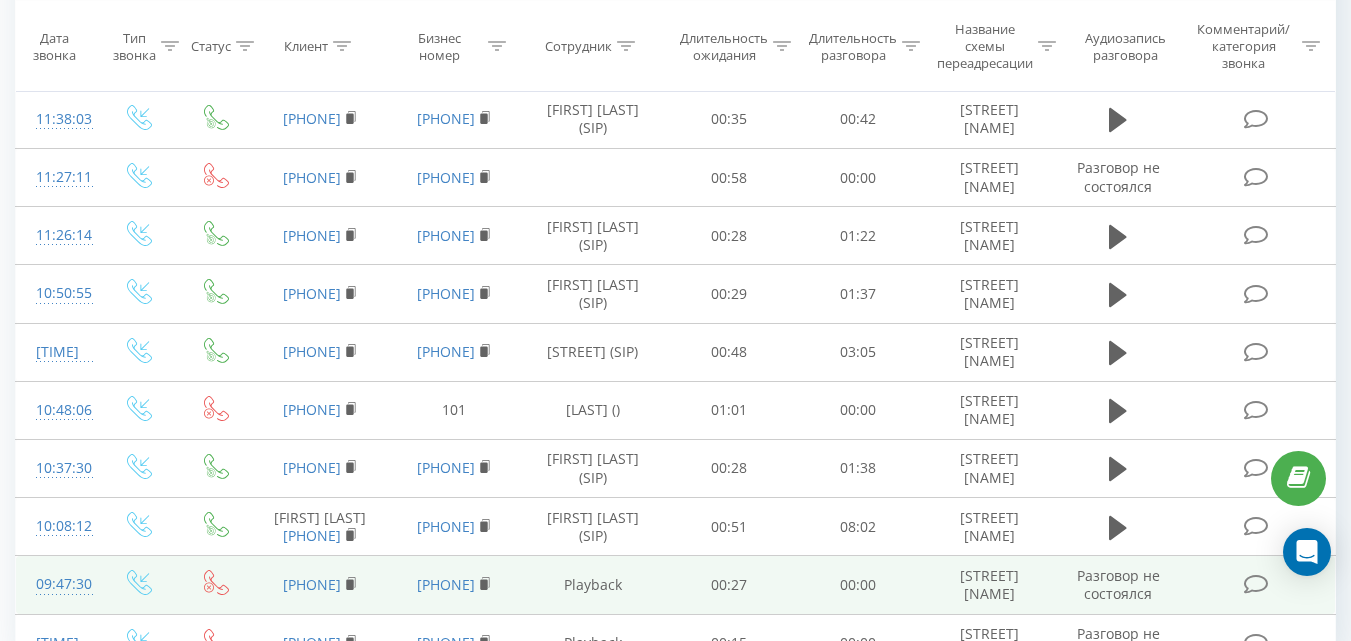 scroll, scrollTop: 540, scrollLeft: 0, axis: vertical 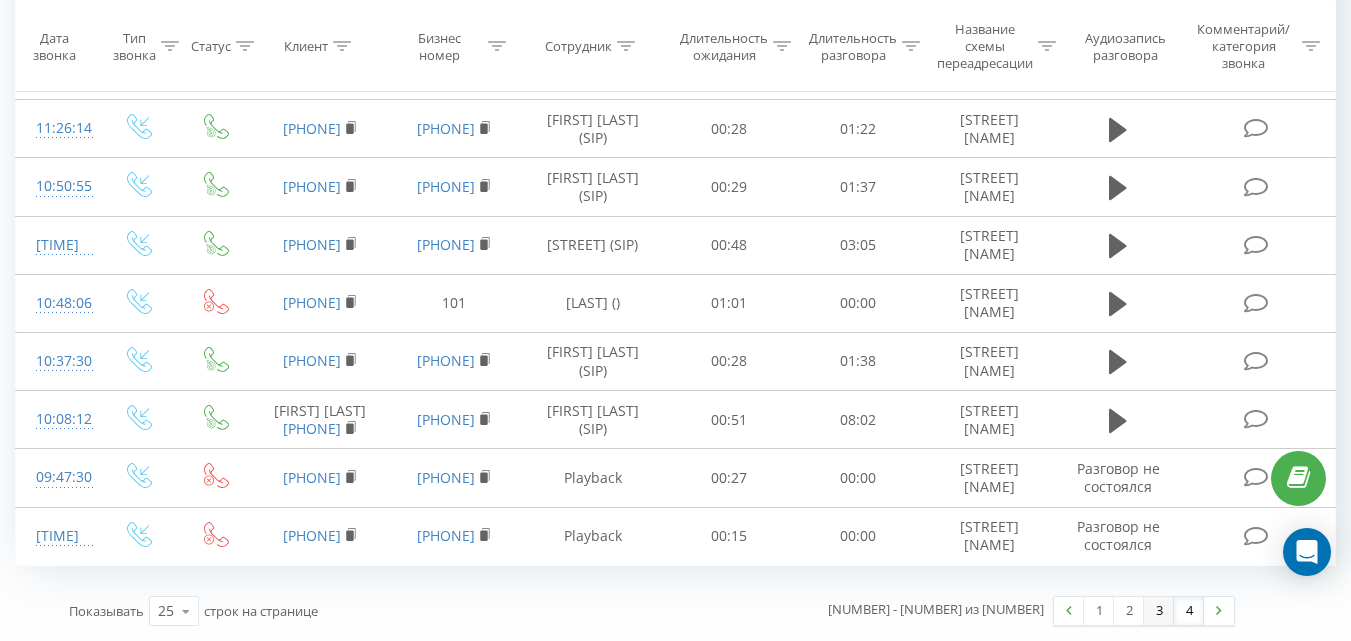 click on "3" at bounding box center (1159, 611) 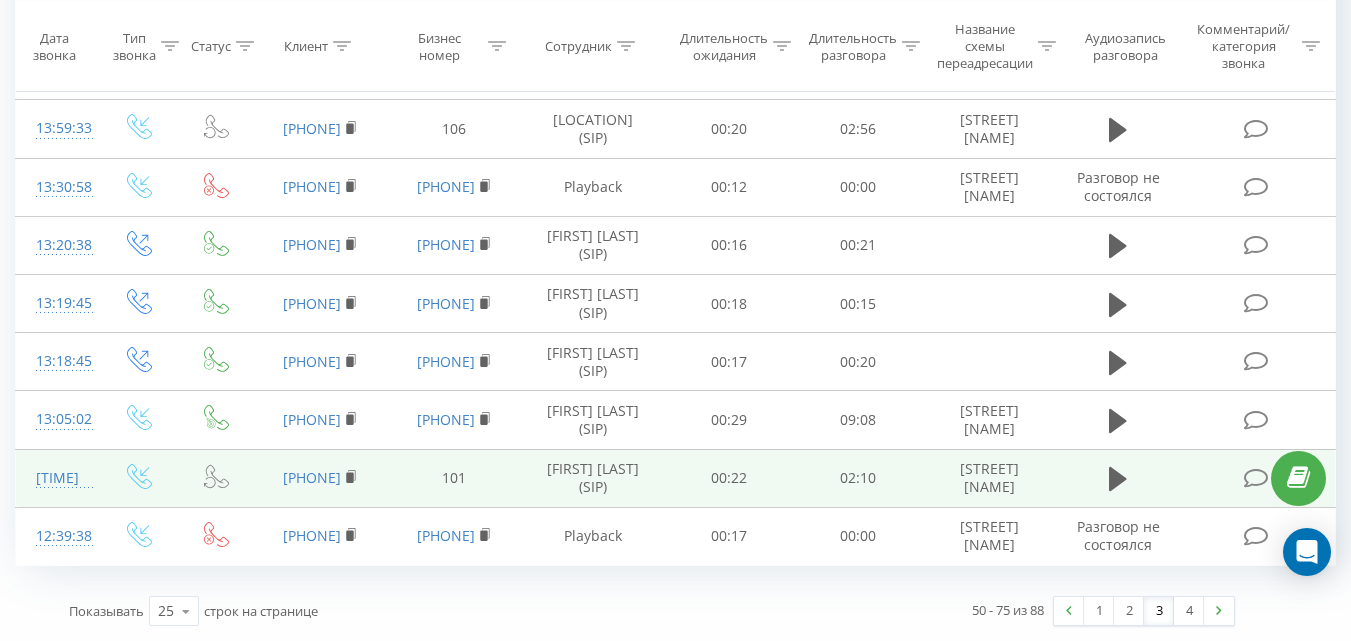 scroll, scrollTop: 1220, scrollLeft: 0, axis: vertical 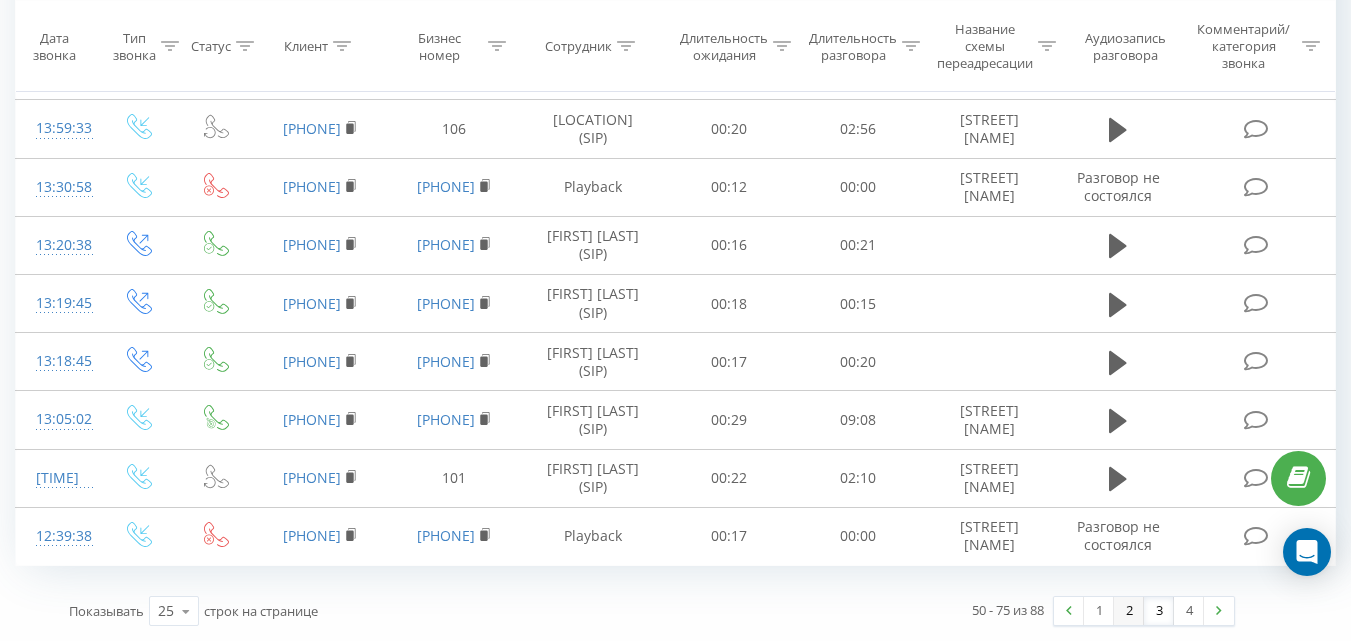 click on "2" at bounding box center [1129, 611] 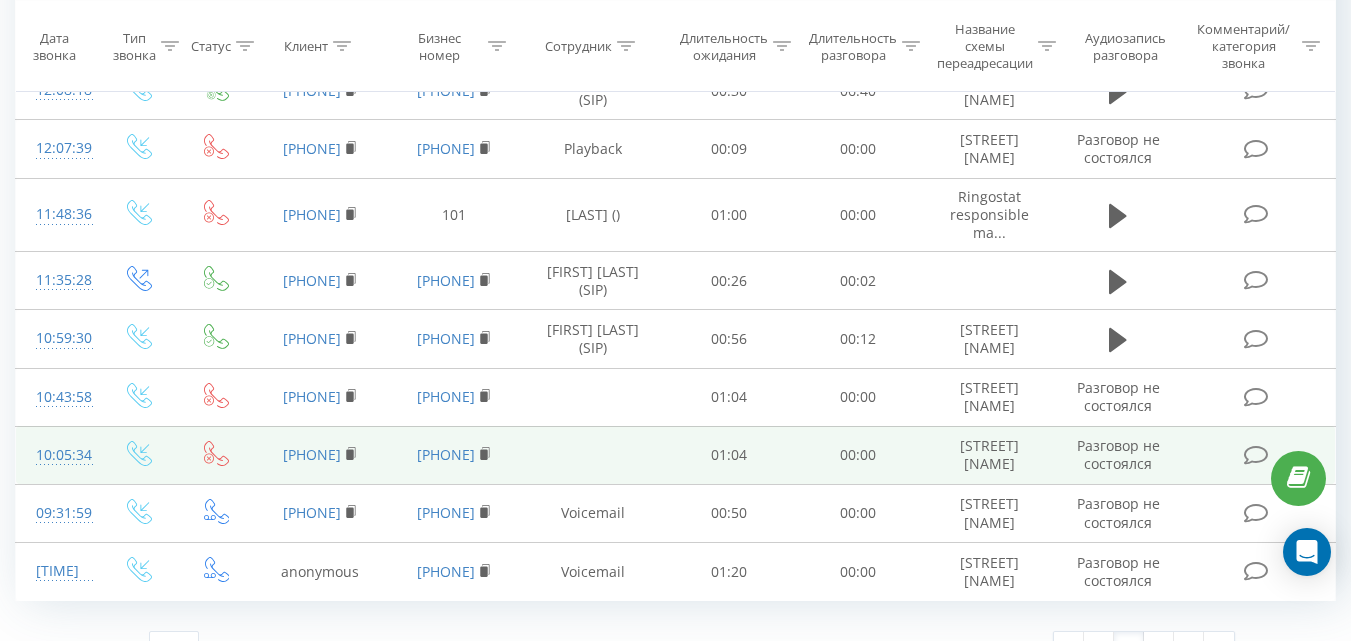 scroll, scrollTop: 1287, scrollLeft: 0, axis: vertical 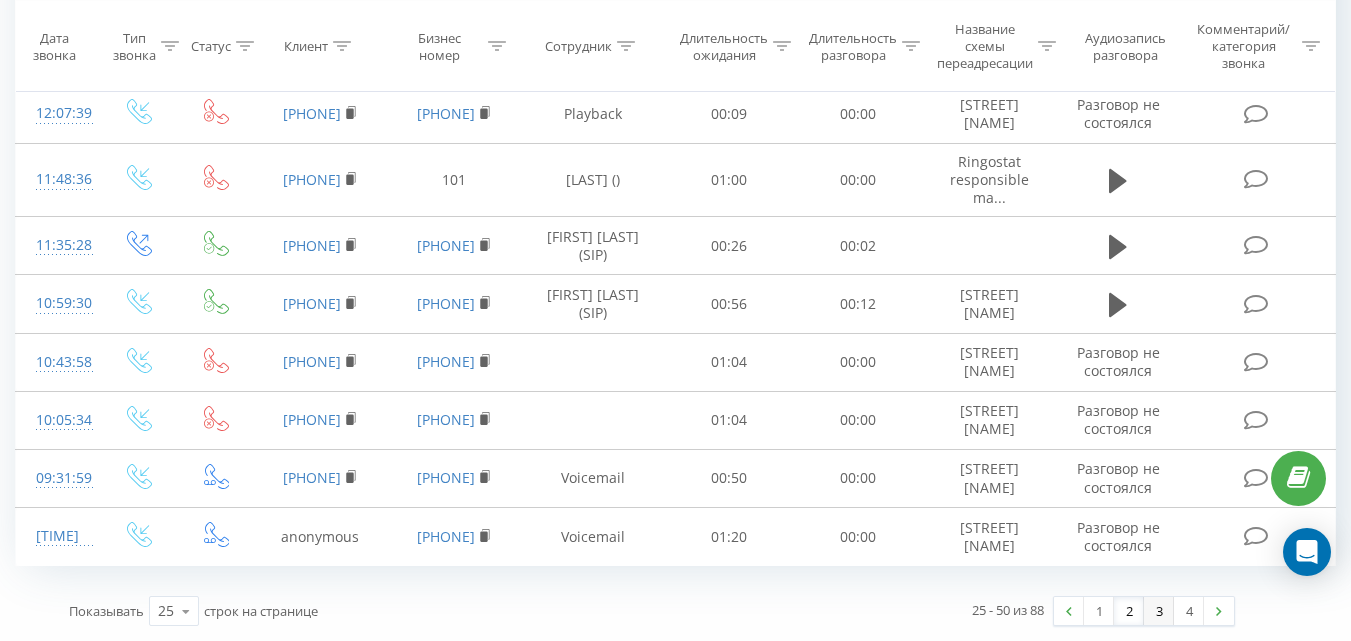 click on "3" at bounding box center (1159, 611) 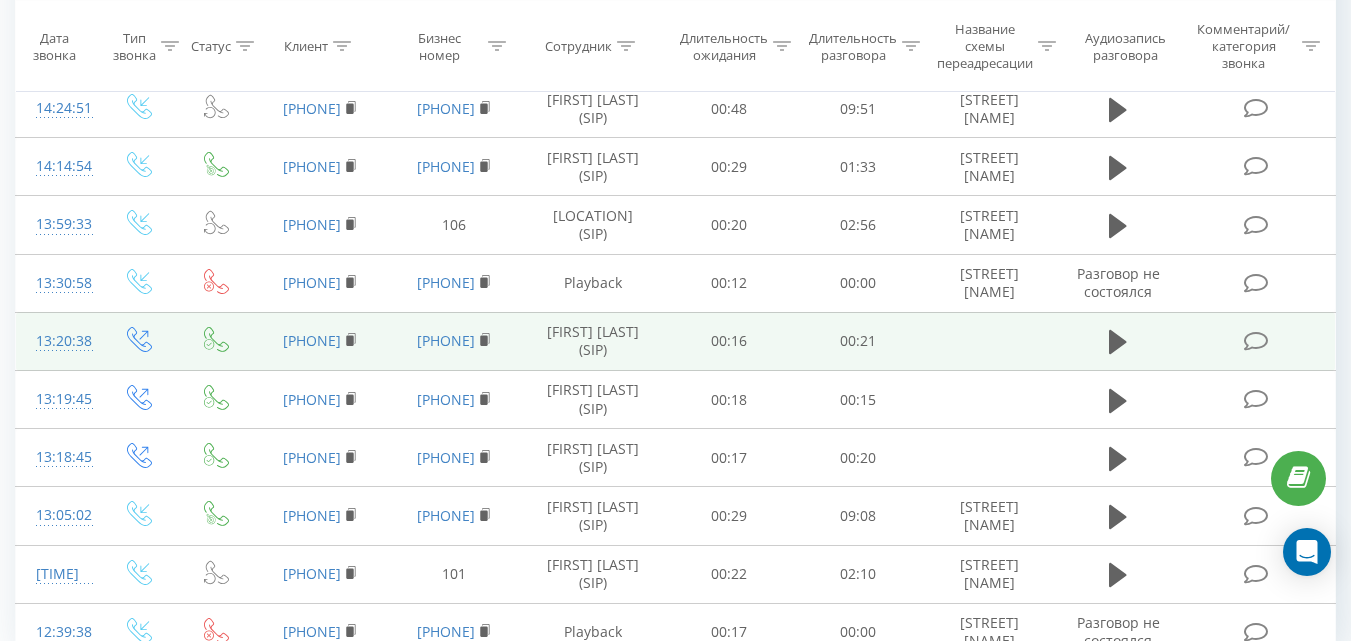 scroll, scrollTop: 1220, scrollLeft: 0, axis: vertical 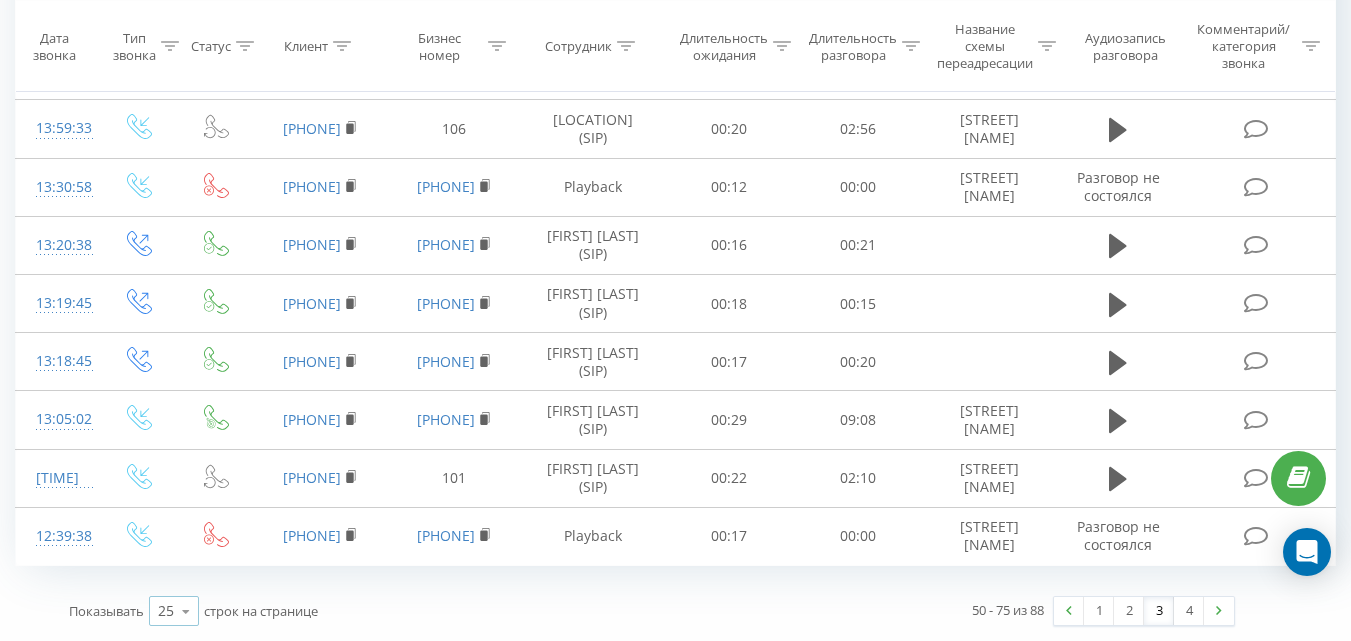 click at bounding box center [186, 611] 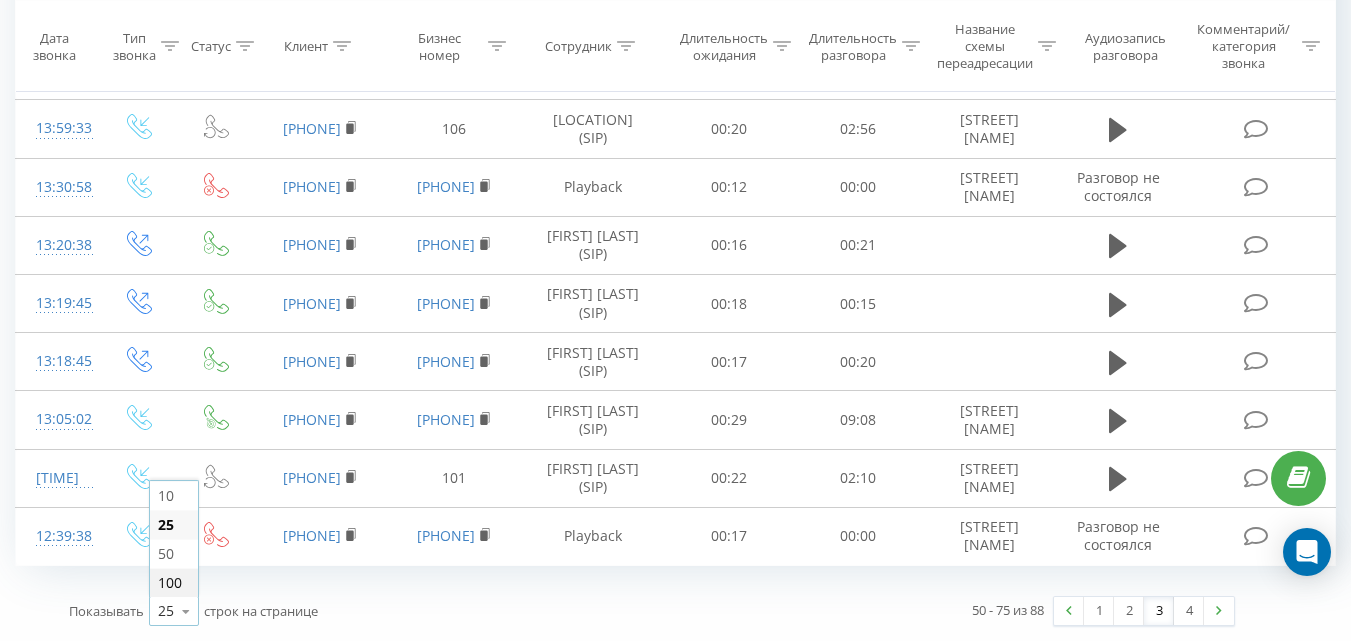 click on "100" at bounding box center [170, 582] 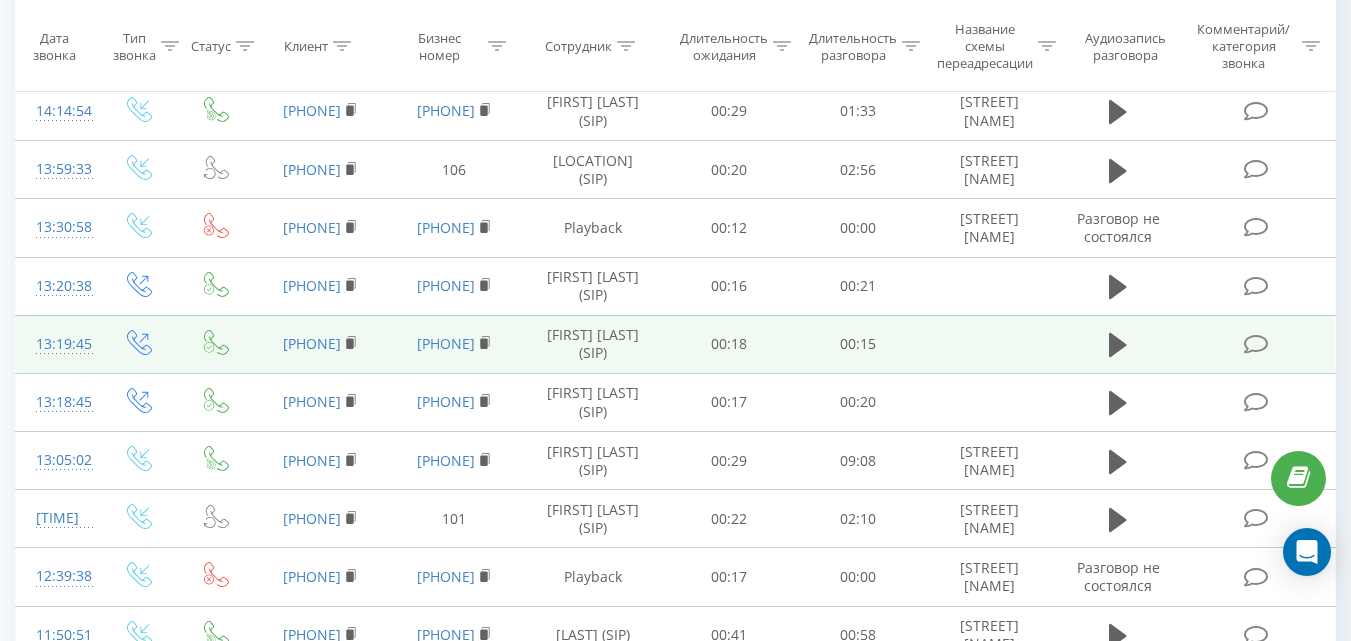 scroll, scrollTop: 4320, scrollLeft: 0, axis: vertical 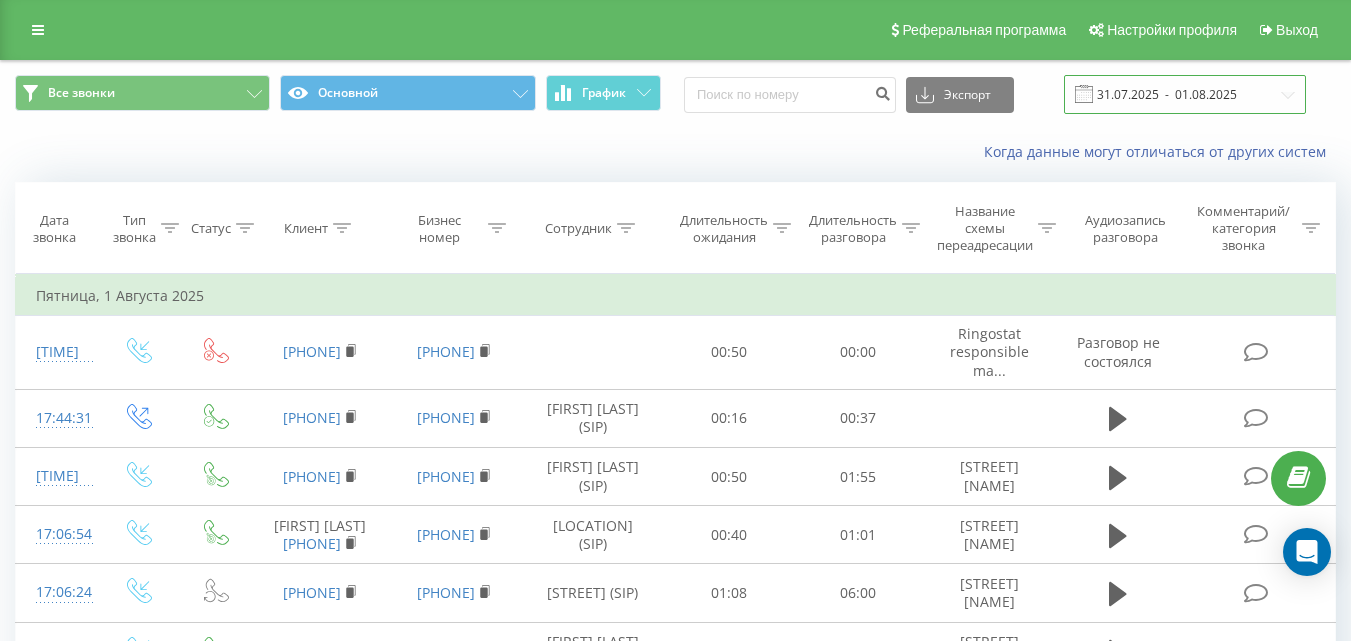 click on "31.07.2025  -  01.08.2025" at bounding box center (1185, 94) 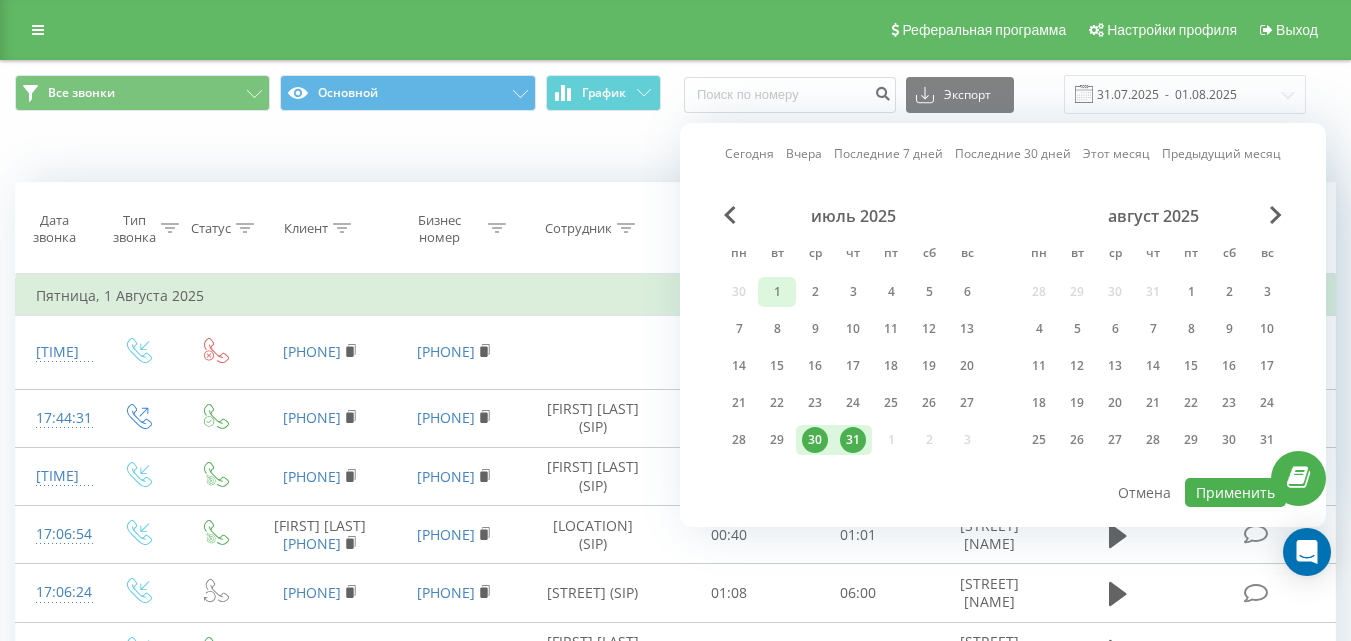 click on "1" at bounding box center [777, 292] 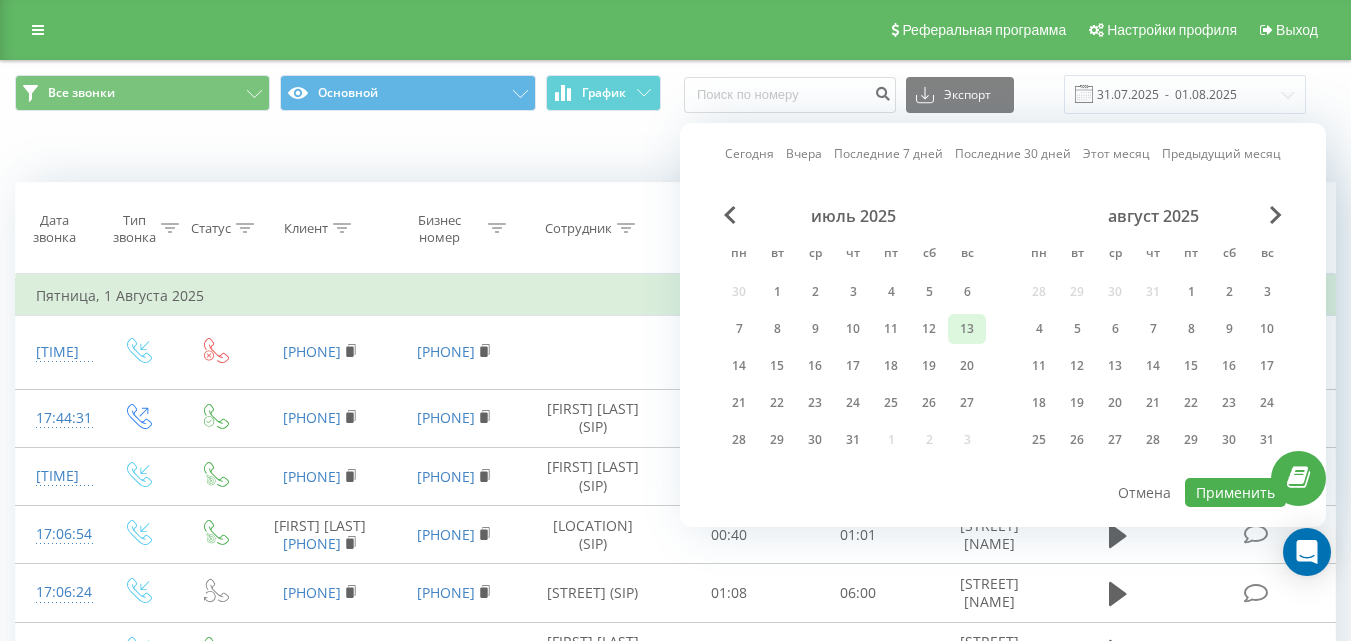 click on "13" at bounding box center [967, 329] 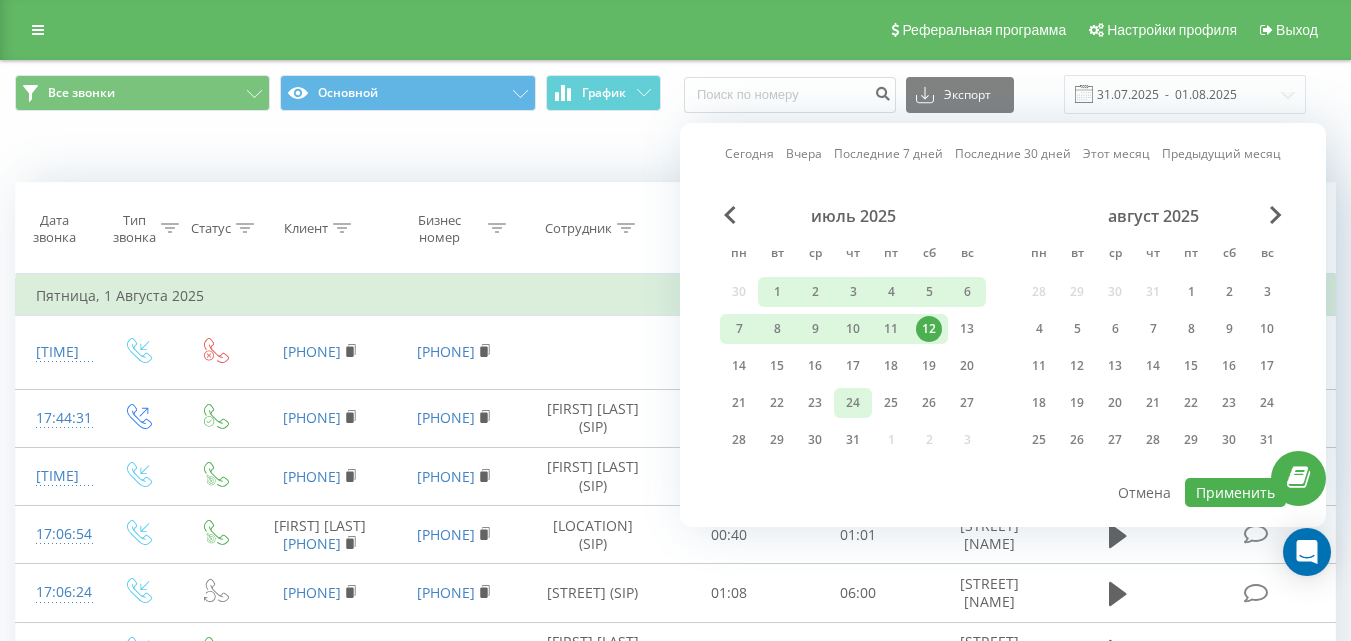 click on "24" at bounding box center (853, 403) 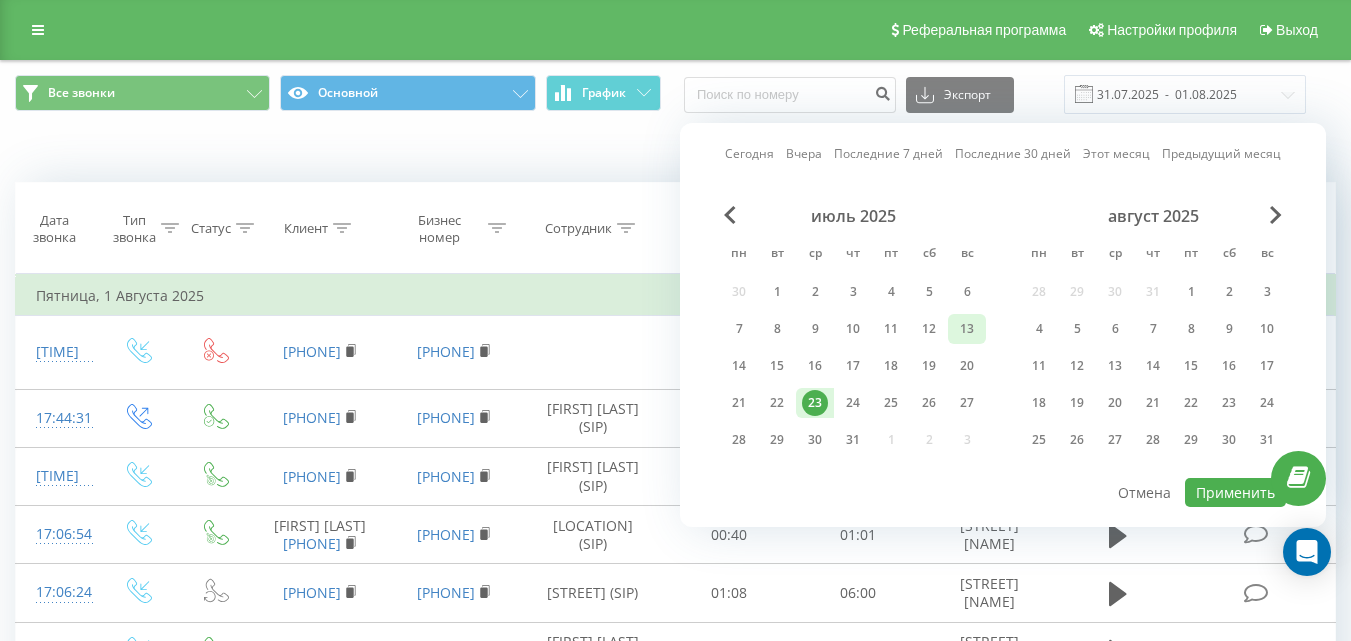click on "13" at bounding box center (967, 329) 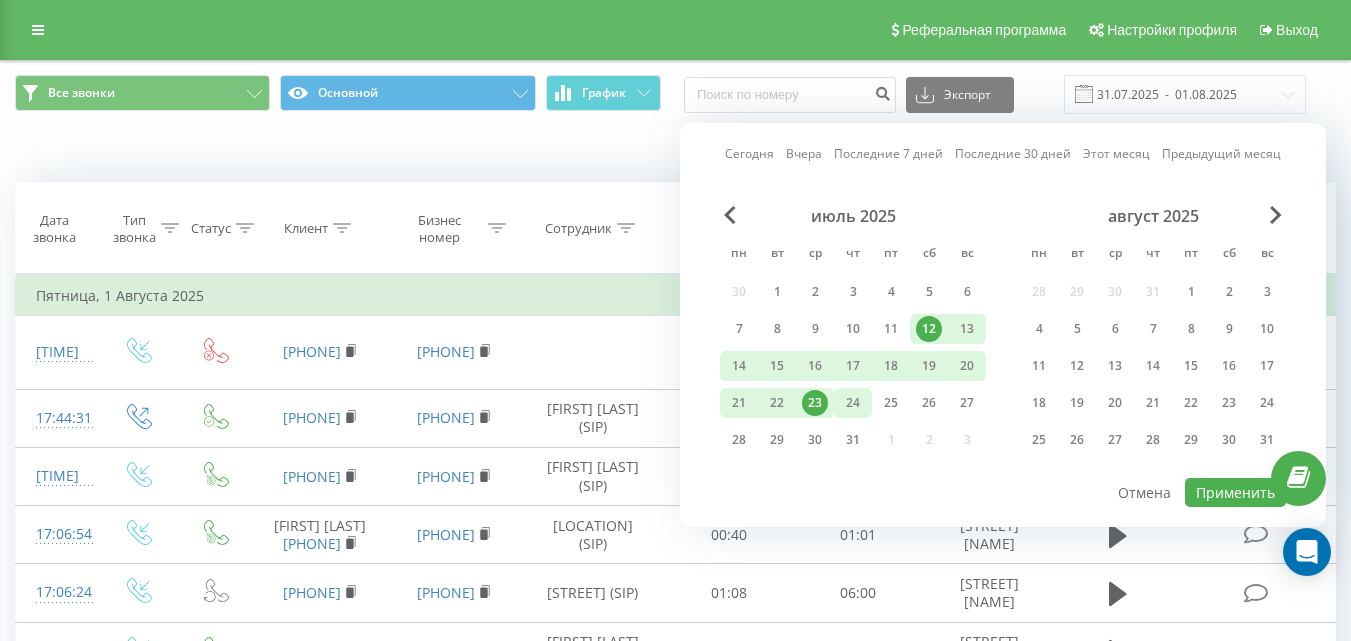 click on "24" at bounding box center (853, 403) 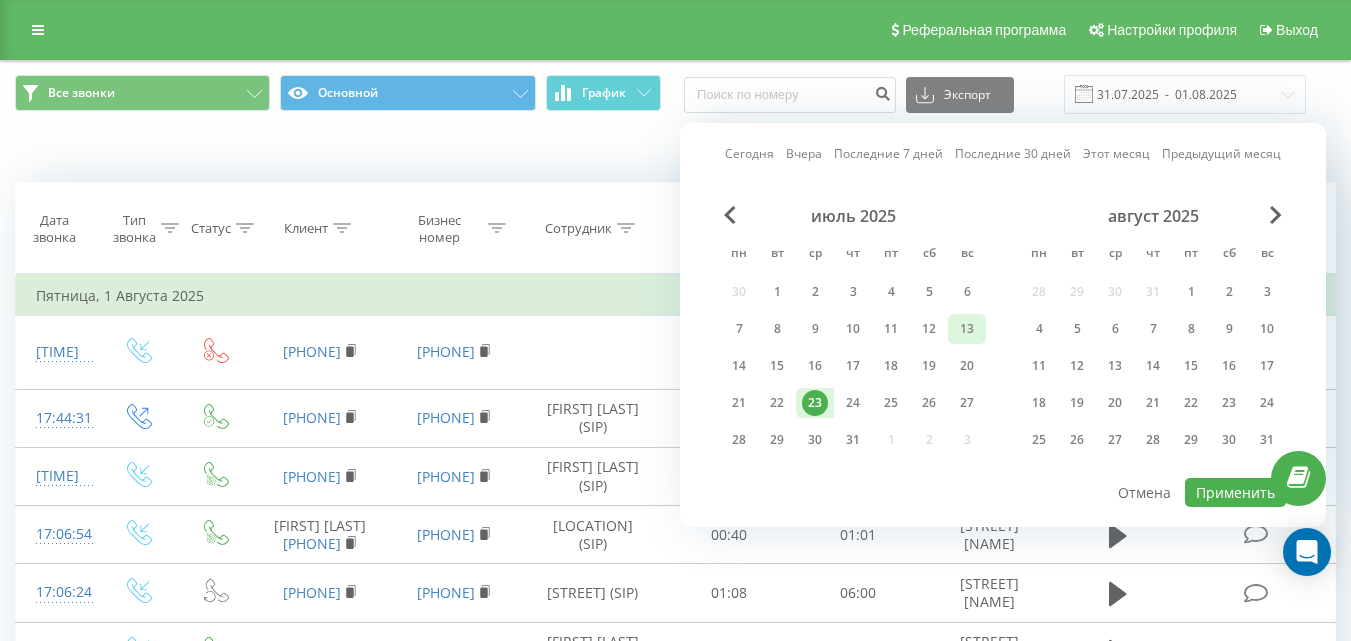 click on "13" at bounding box center (967, 329) 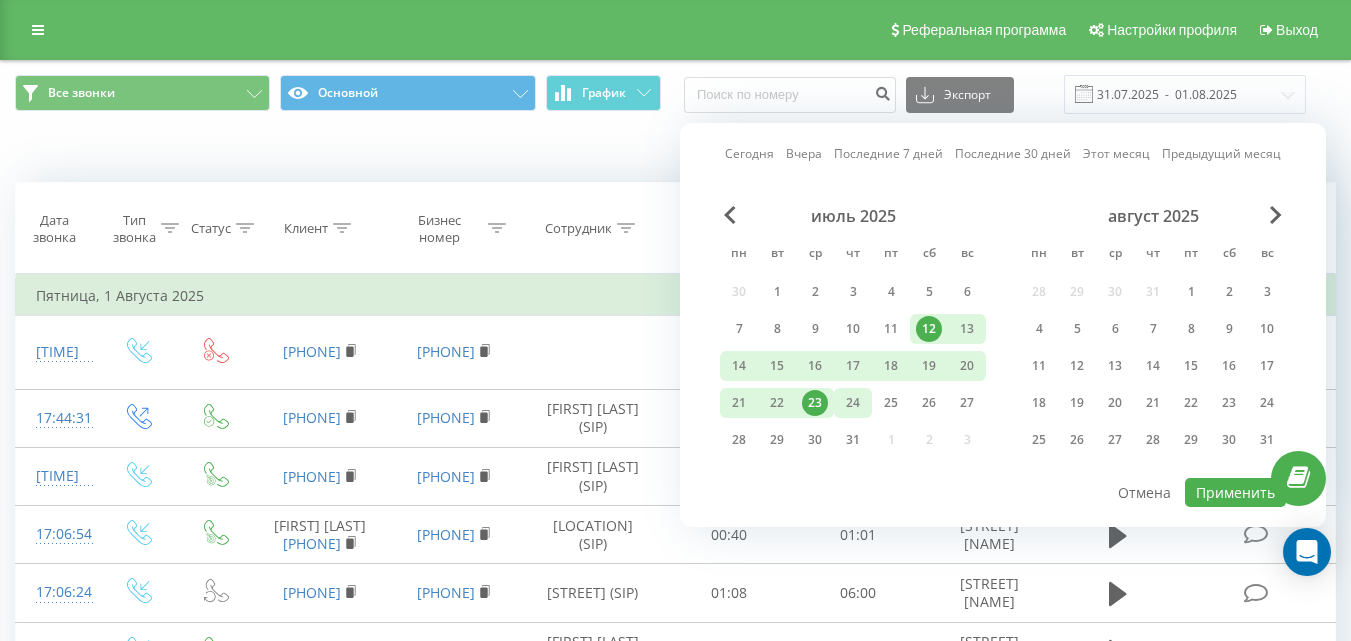 click on "24" at bounding box center [853, 403] 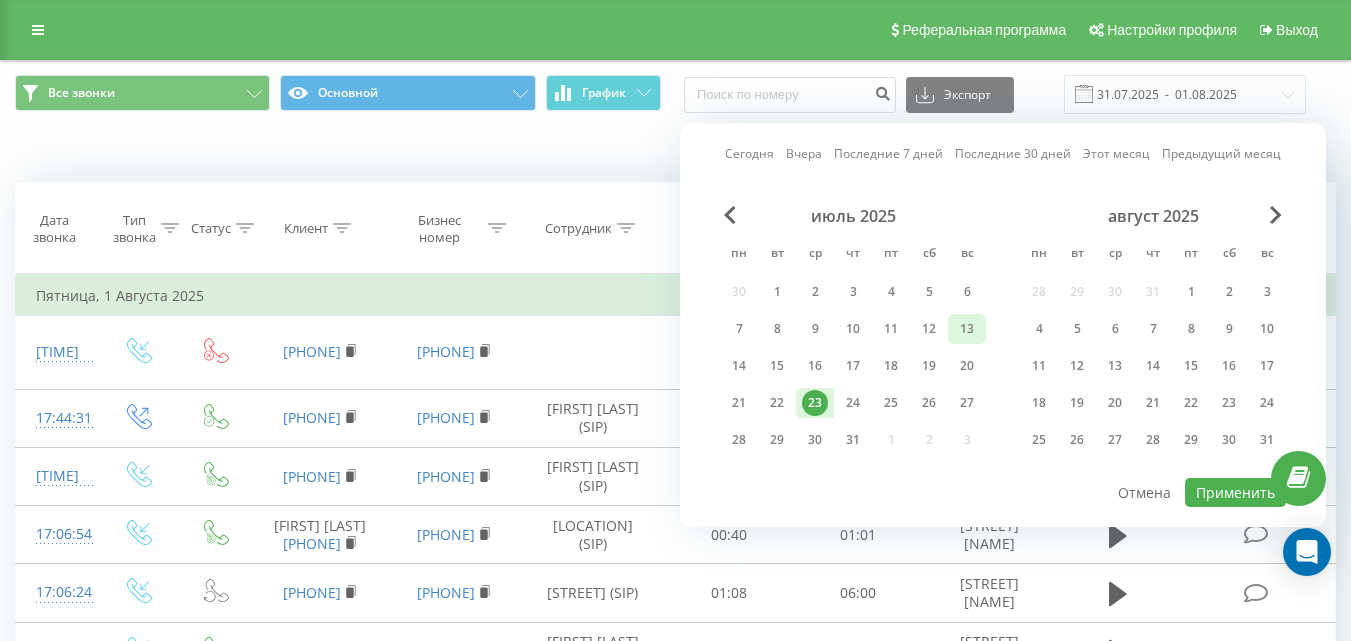 click on "13" at bounding box center [967, 329] 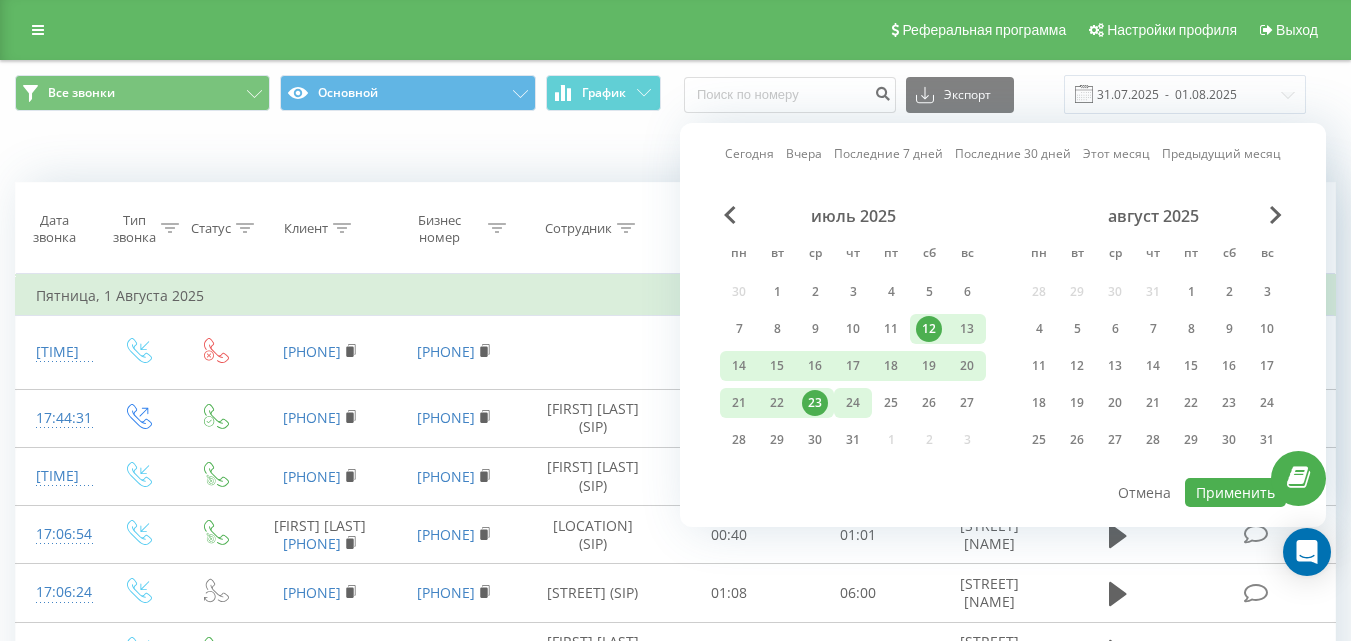 click on "24" at bounding box center [853, 403] 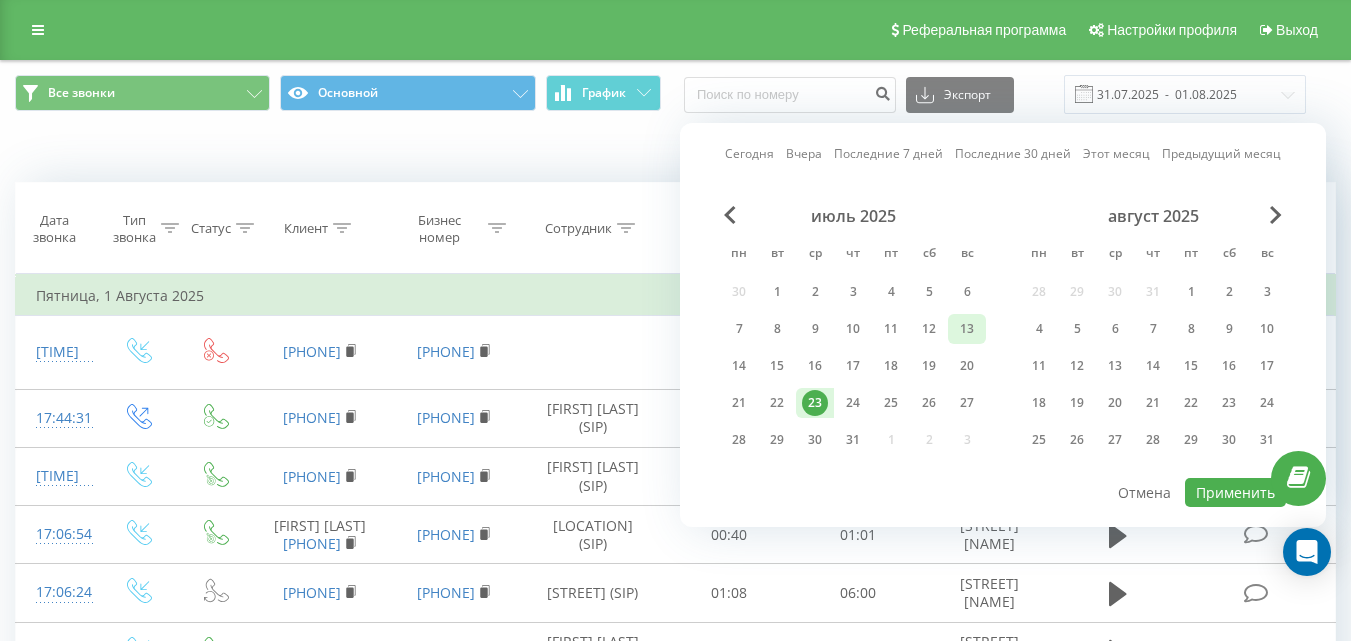 click on "13" at bounding box center [967, 329] 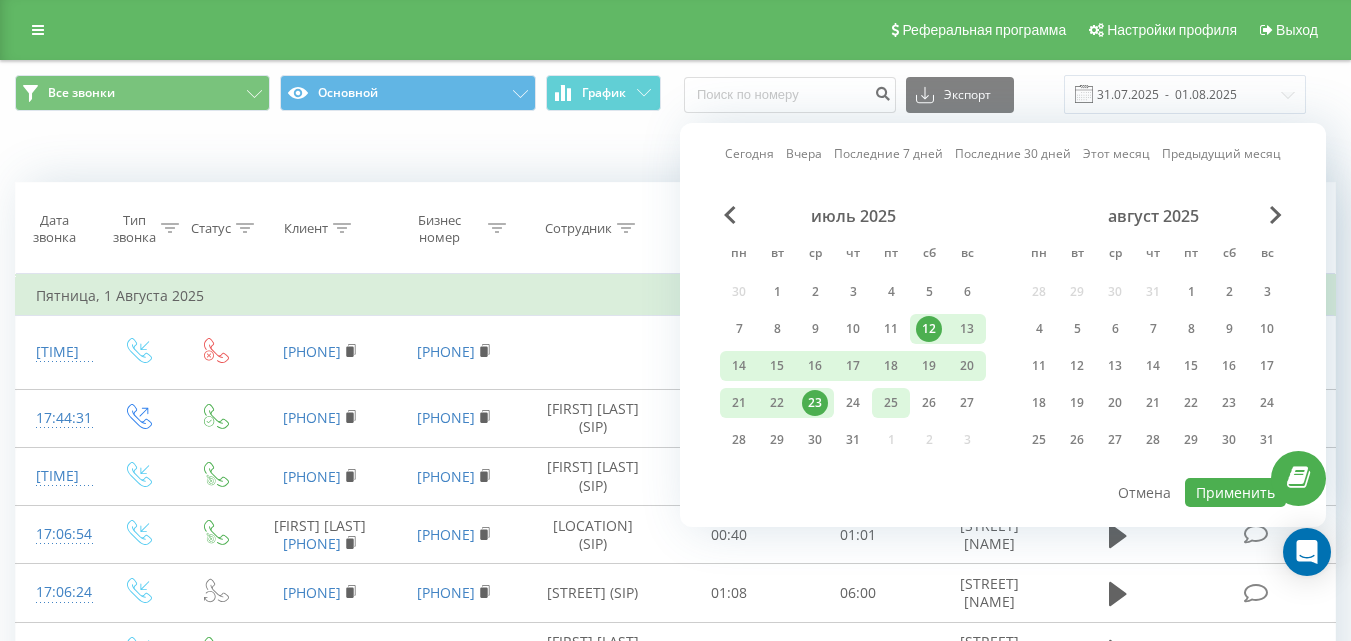 click on "25" at bounding box center (891, 403) 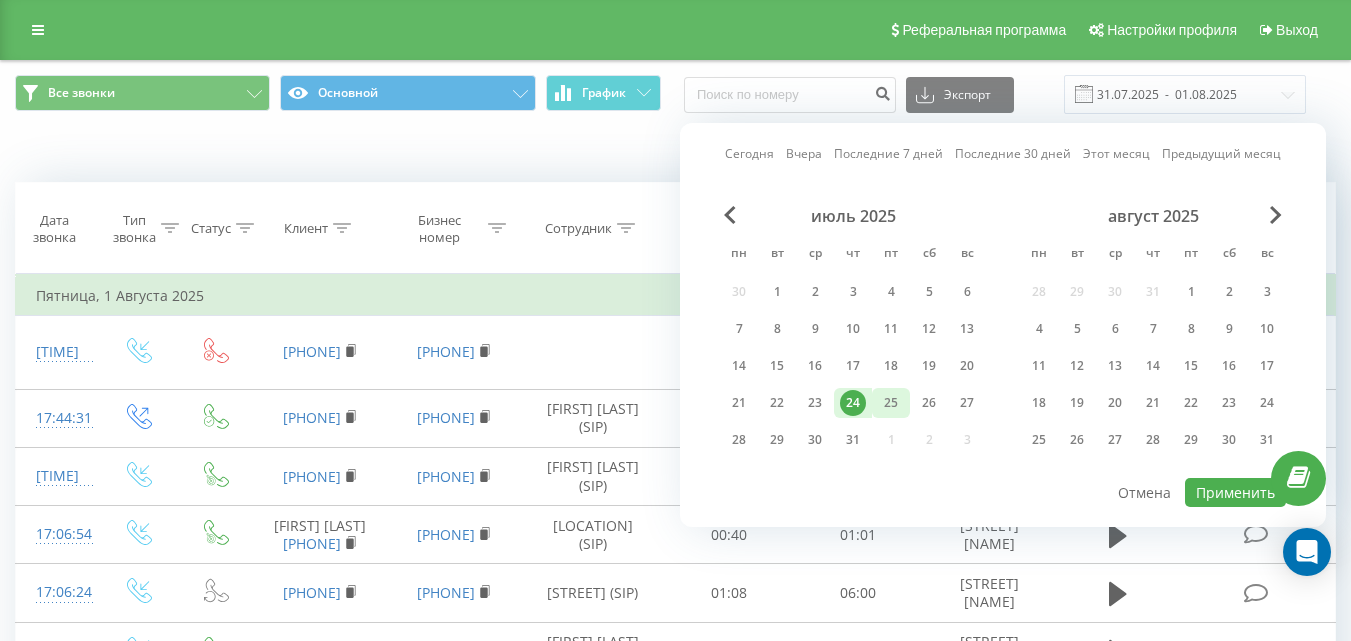 click on "25" at bounding box center [891, 403] 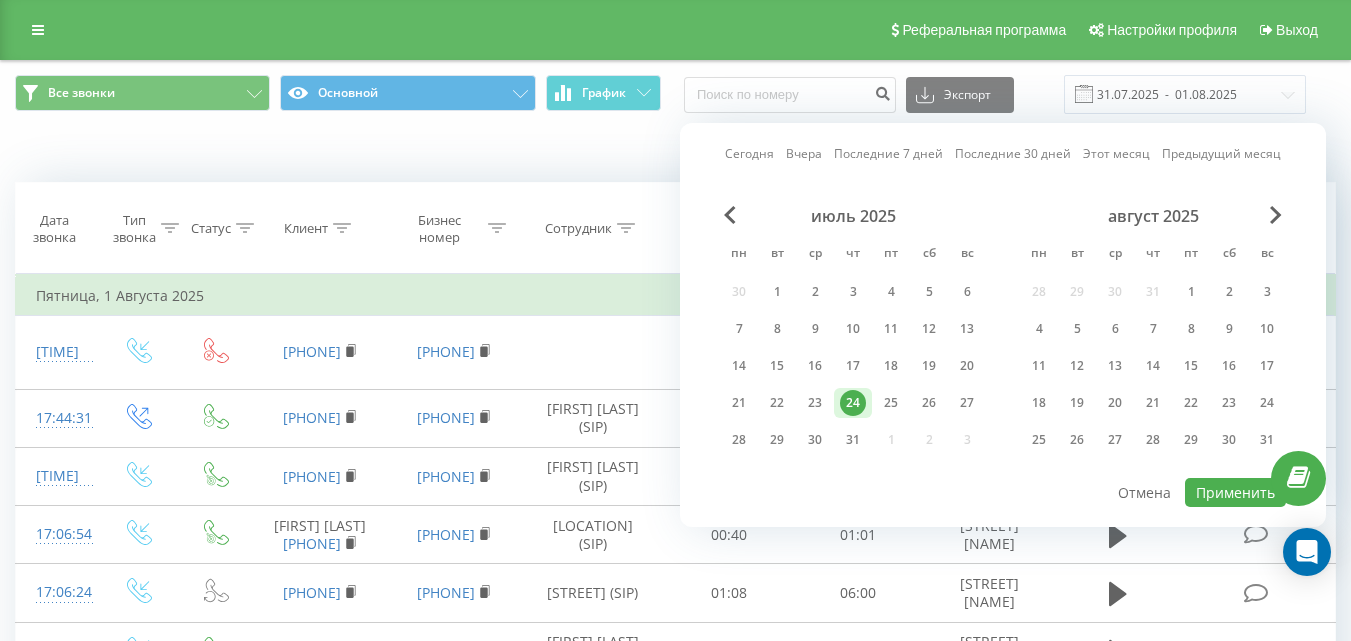 click on "июль 2025 пн вт ср чт пт сб вс 30 1 2 3 4 5 6 7 8 9 10 11 12 13 14 15 16 17 18 19 20 21 22 23 24 25 26 27 28 29 30 31 1 2 3" at bounding box center (853, 334) 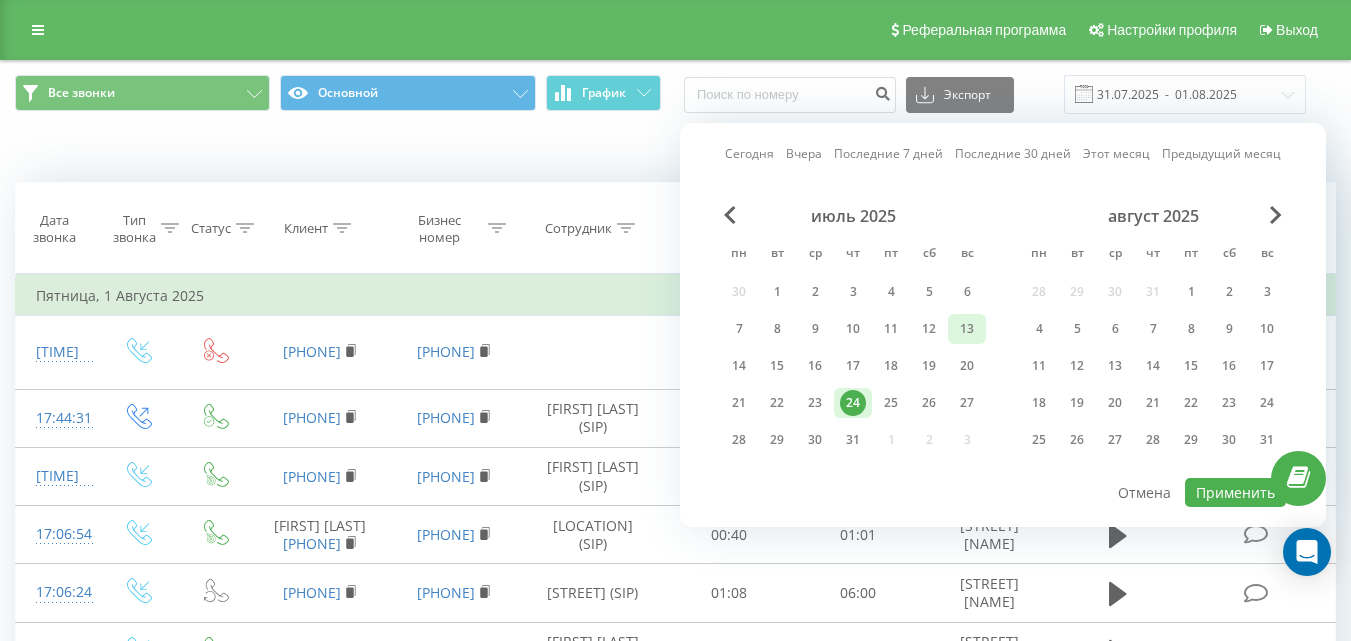 click on "13" at bounding box center [967, 329] 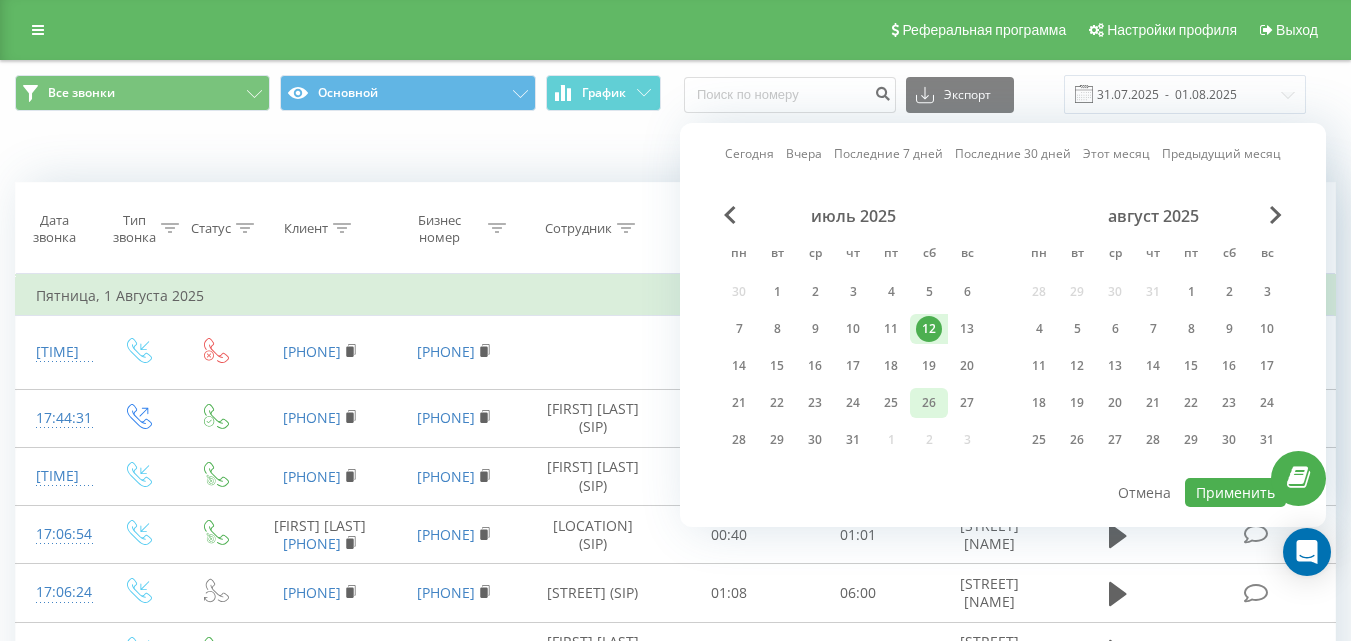 click on "26" at bounding box center (929, 403) 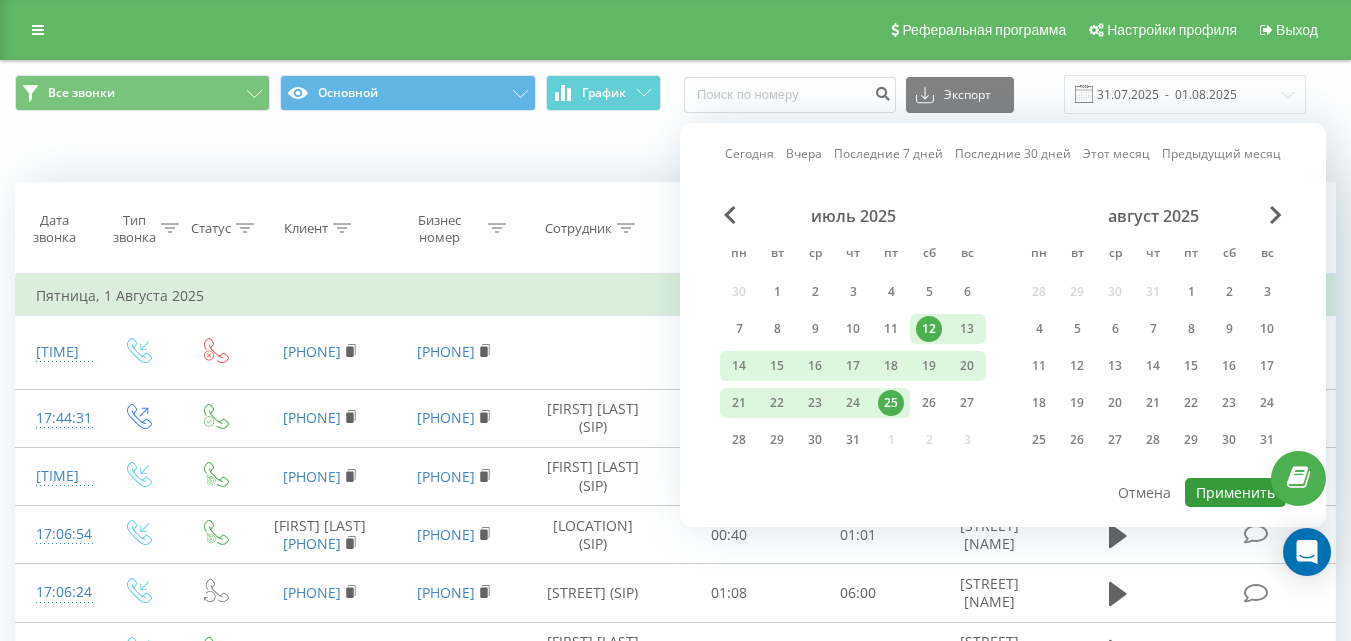 click on "Применить" at bounding box center [1235, 492] 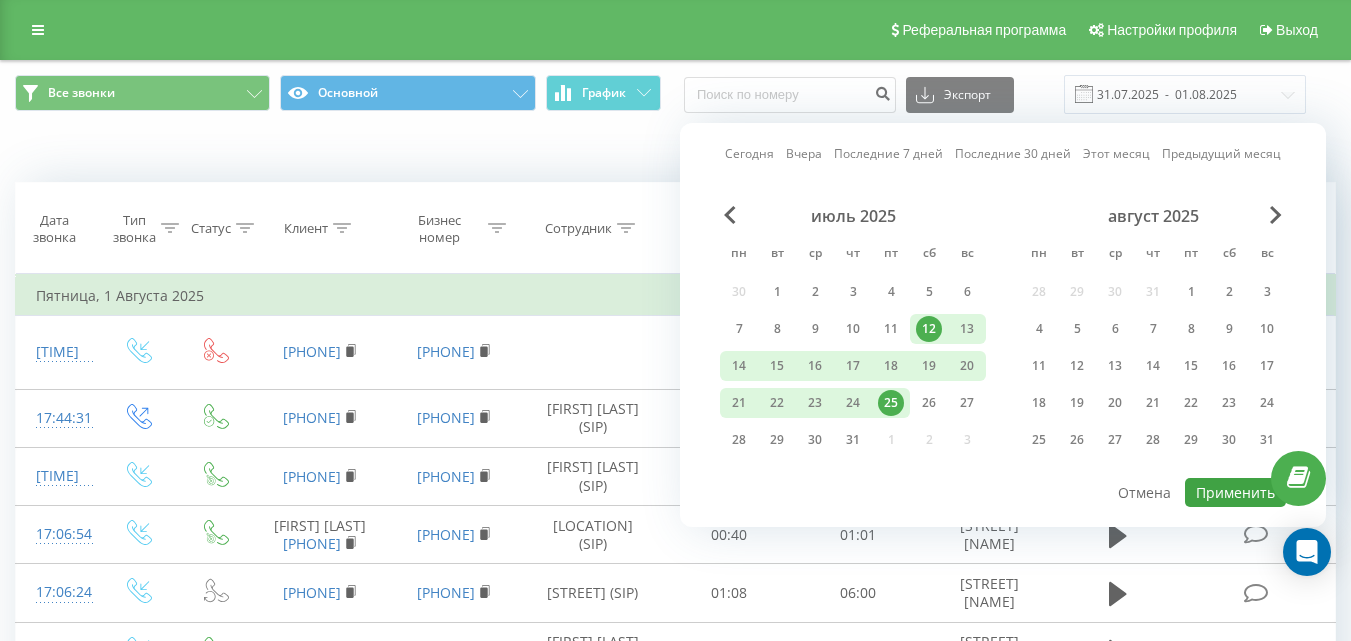 type on "[DATE]  -  [DATE]" 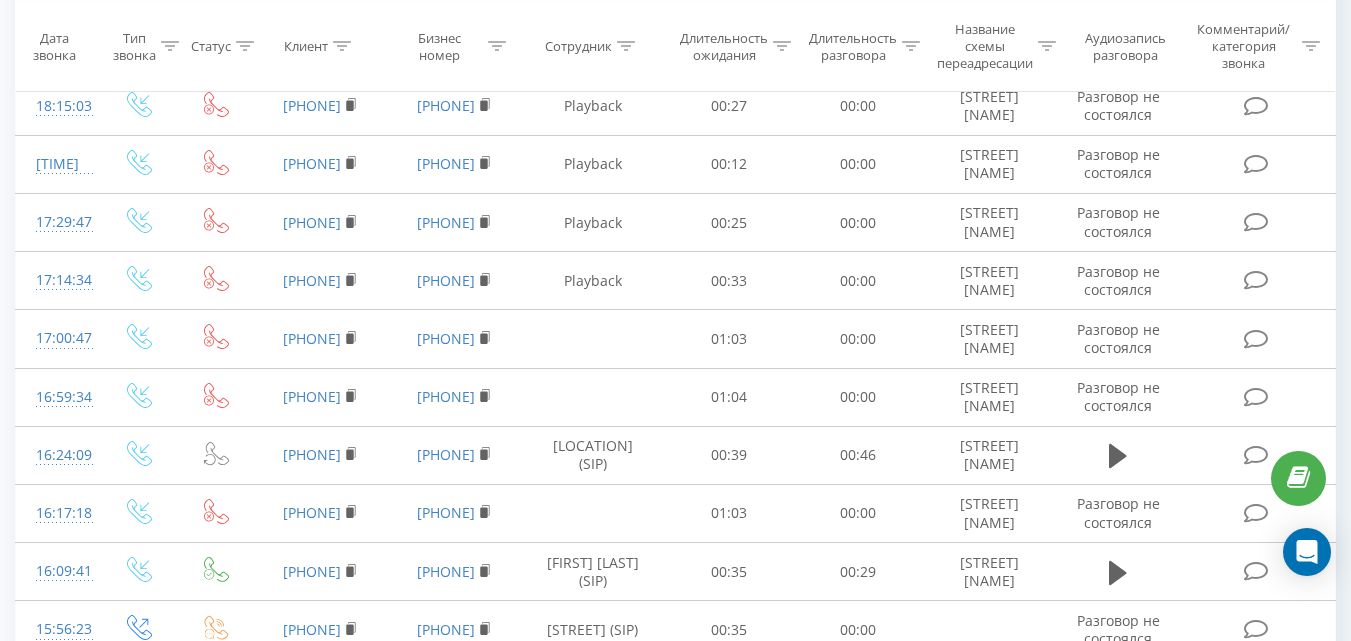 scroll, scrollTop: 100, scrollLeft: 0, axis: vertical 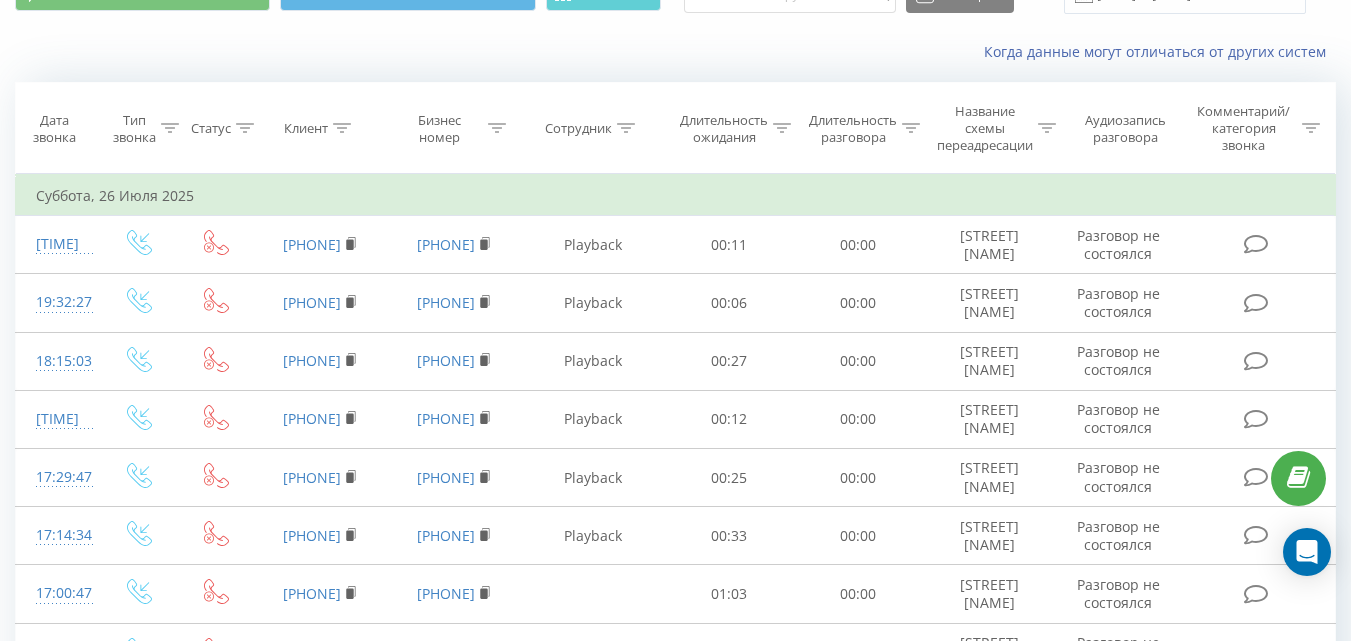 click on "Суббота, 26 Июля 2025" at bounding box center [676, 196] 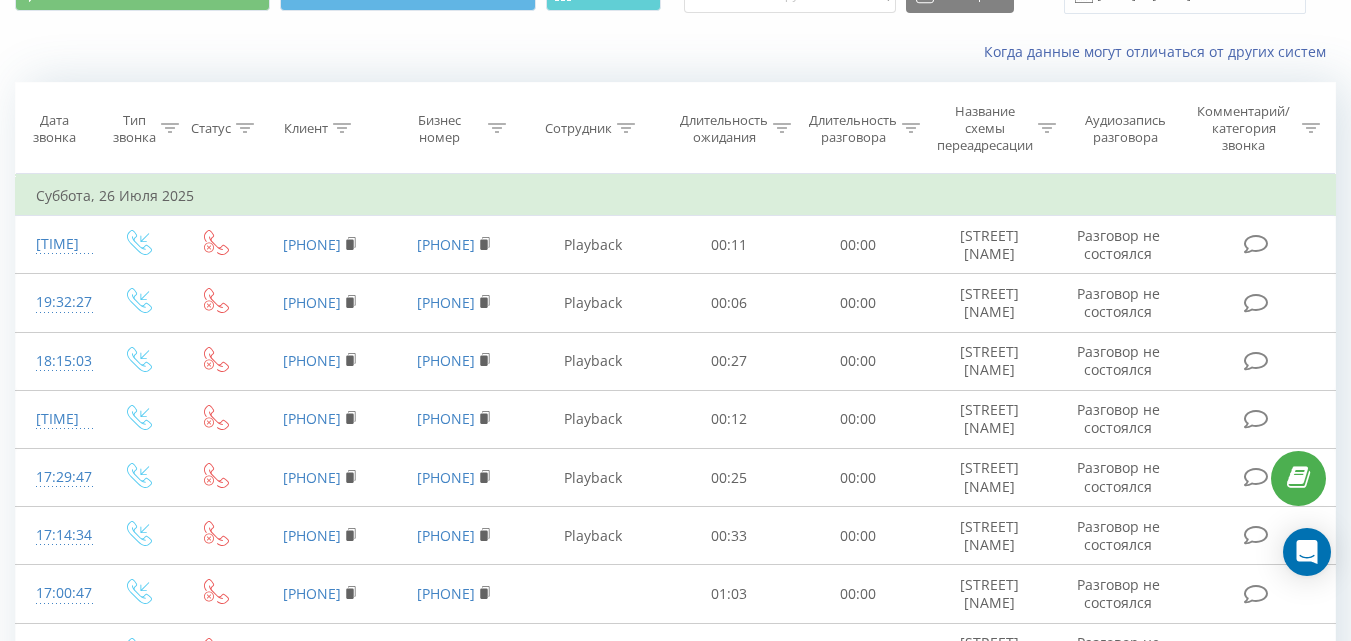 click on "Суббота, 26 Июля 2025" at bounding box center [676, 196] 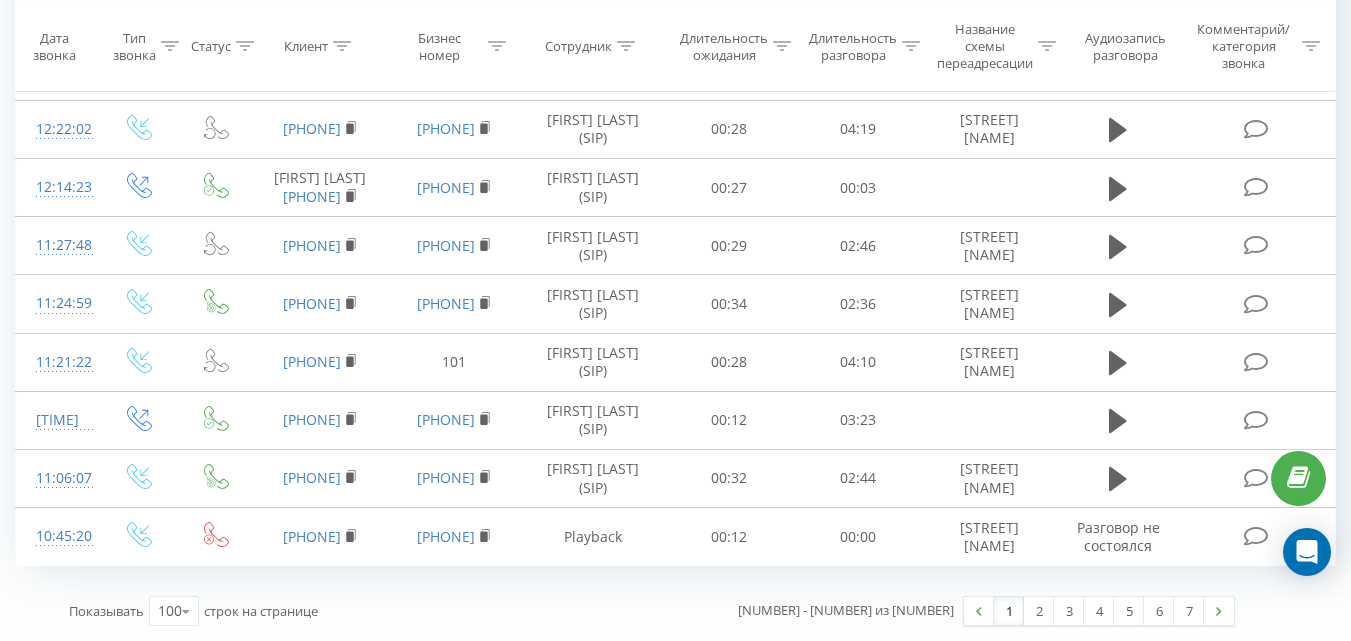 scroll, scrollTop: 6058, scrollLeft: 0, axis: vertical 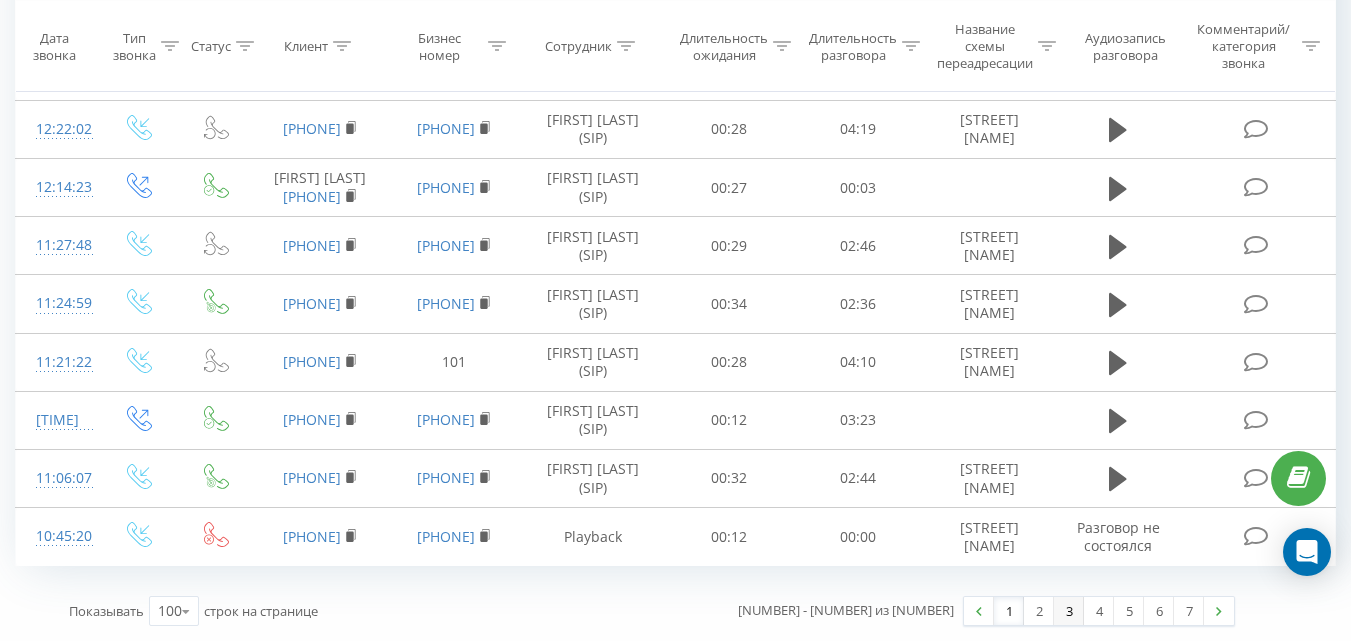 click on "3" at bounding box center [1069, 611] 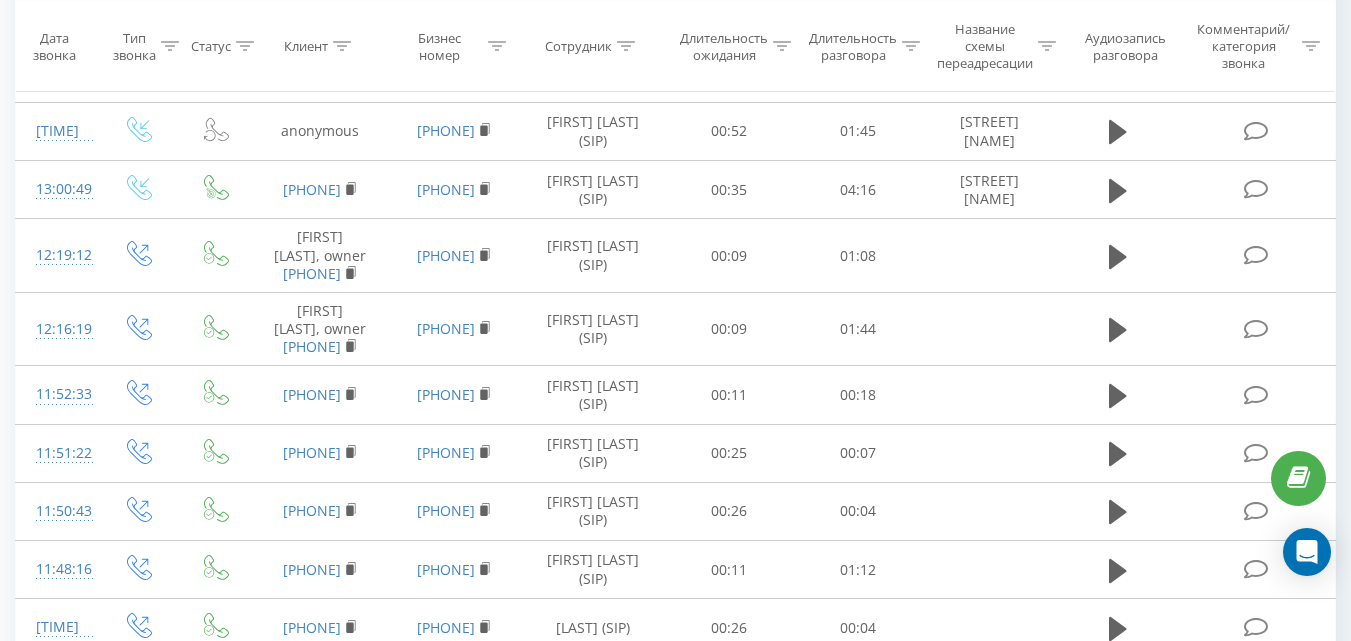 scroll, scrollTop: 6200, scrollLeft: 0, axis: vertical 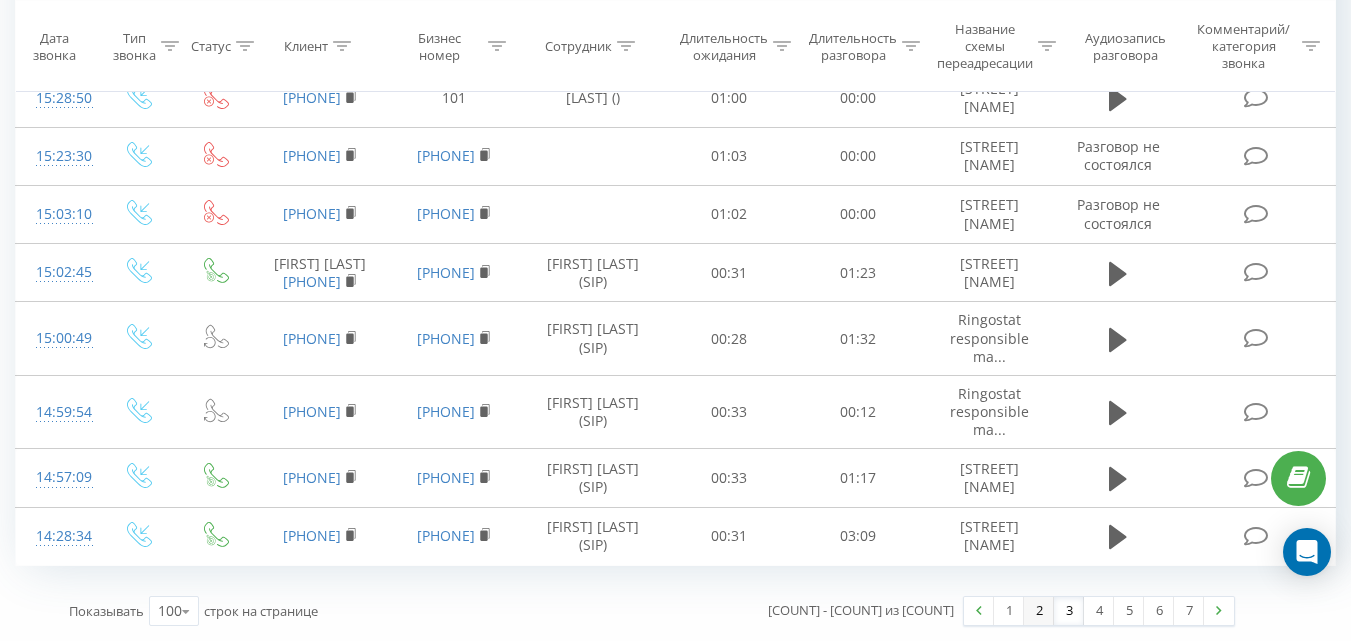 click on "2" at bounding box center (1039, 611) 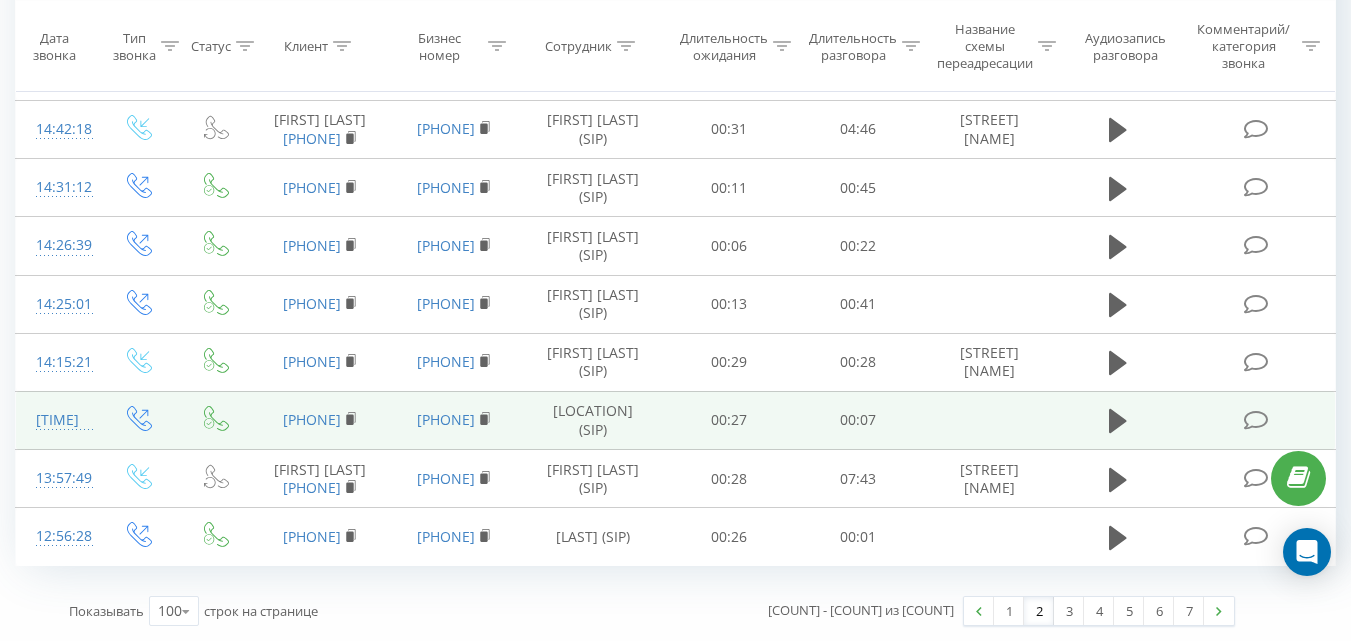 scroll, scrollTop: 6473, scrollLeft: 0, axis: vertical 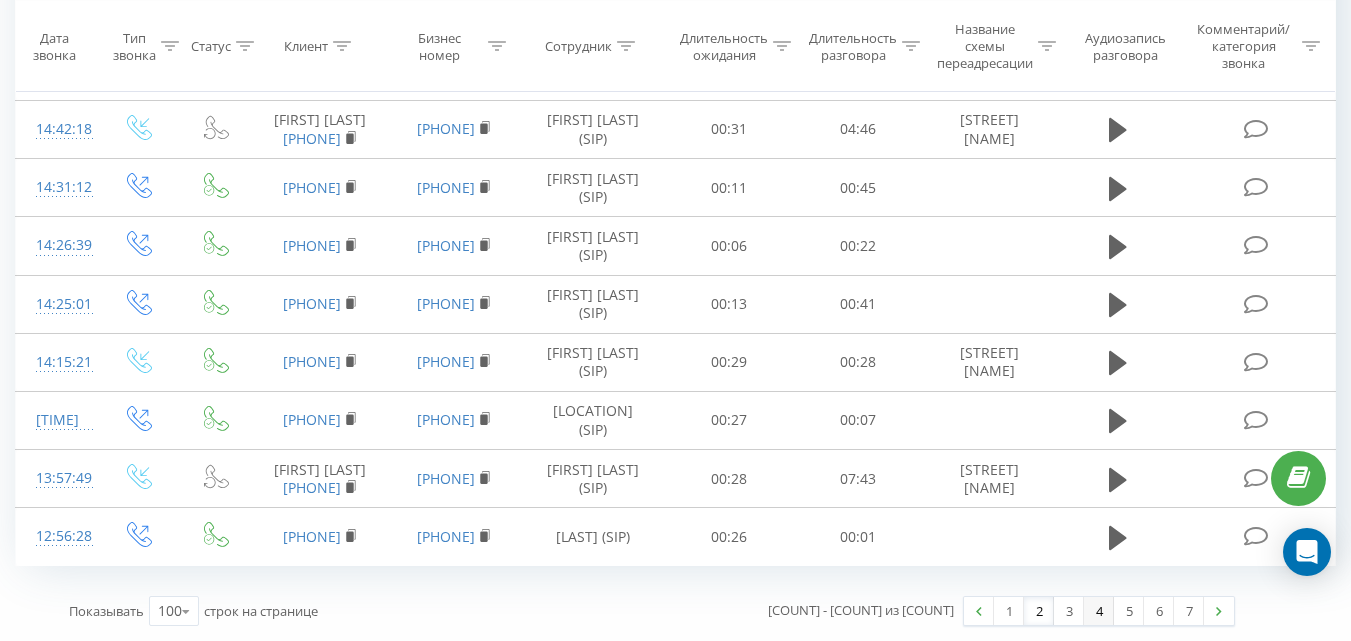 click on "4" at bounding box center (1099, 611) 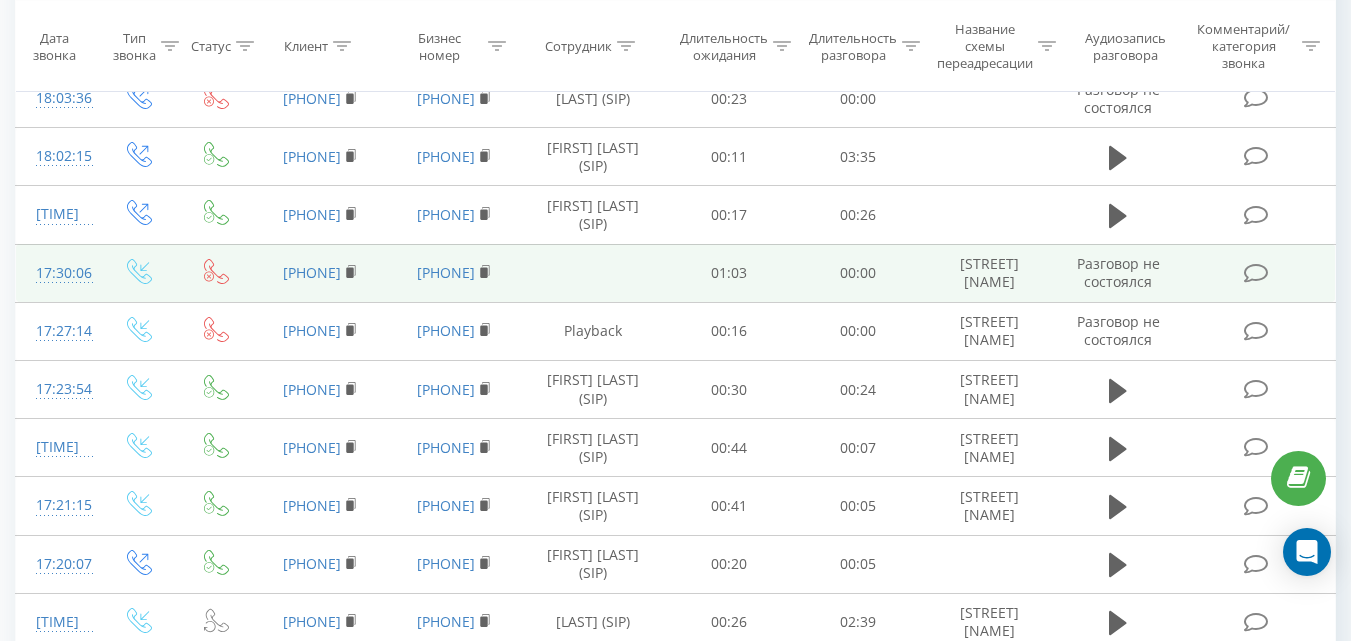 scroll, scrollTop: 5888, scrollLeft: 0, axis: vertical 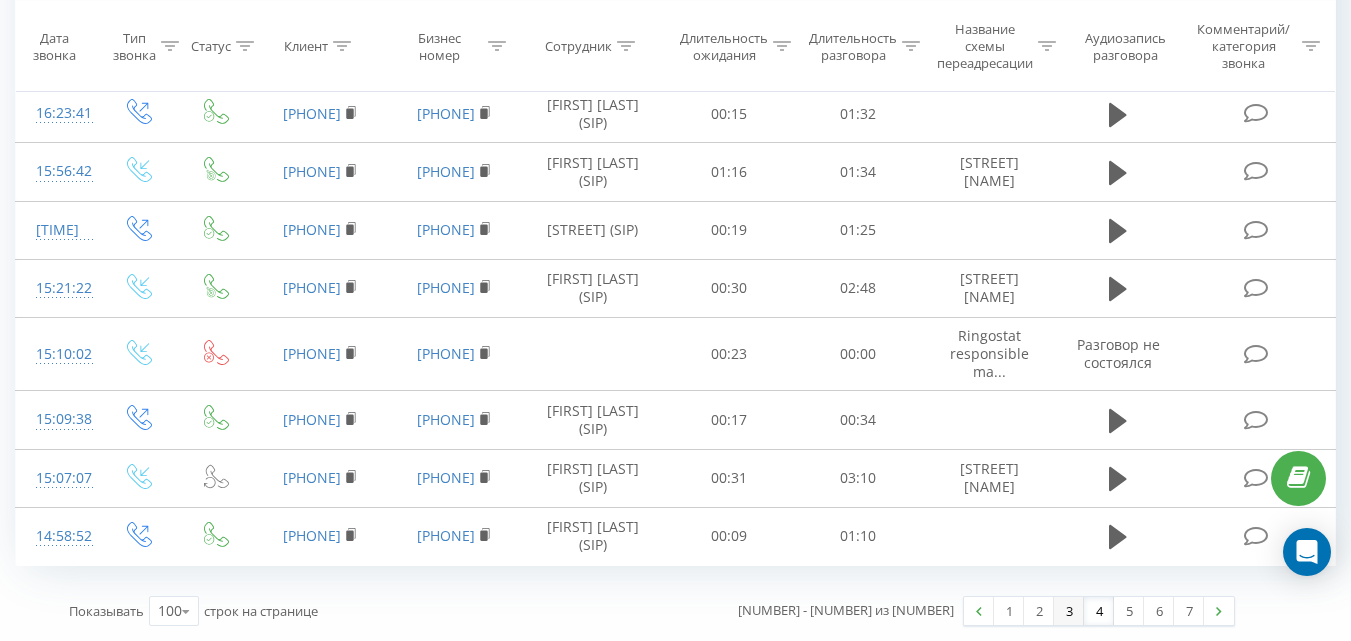 click on "3" at bounding box center (1069, 611) 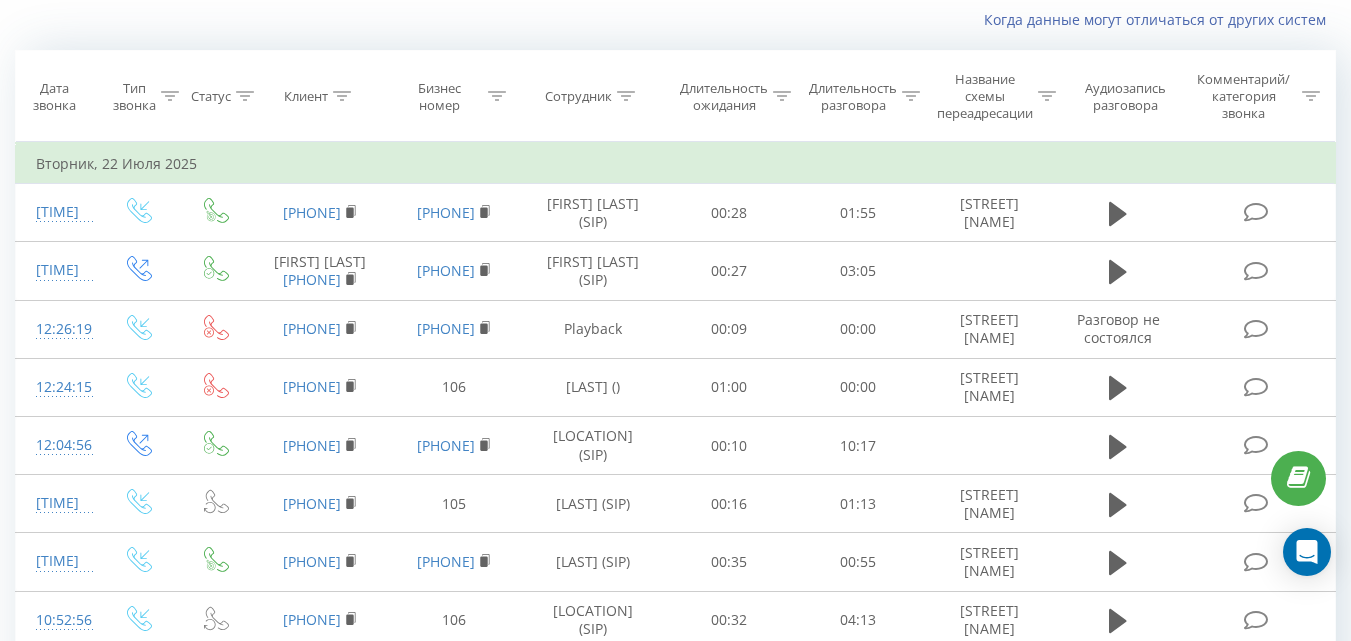 scroll, scrollTop: 1032, scrollLeft: 0, axis: vertical 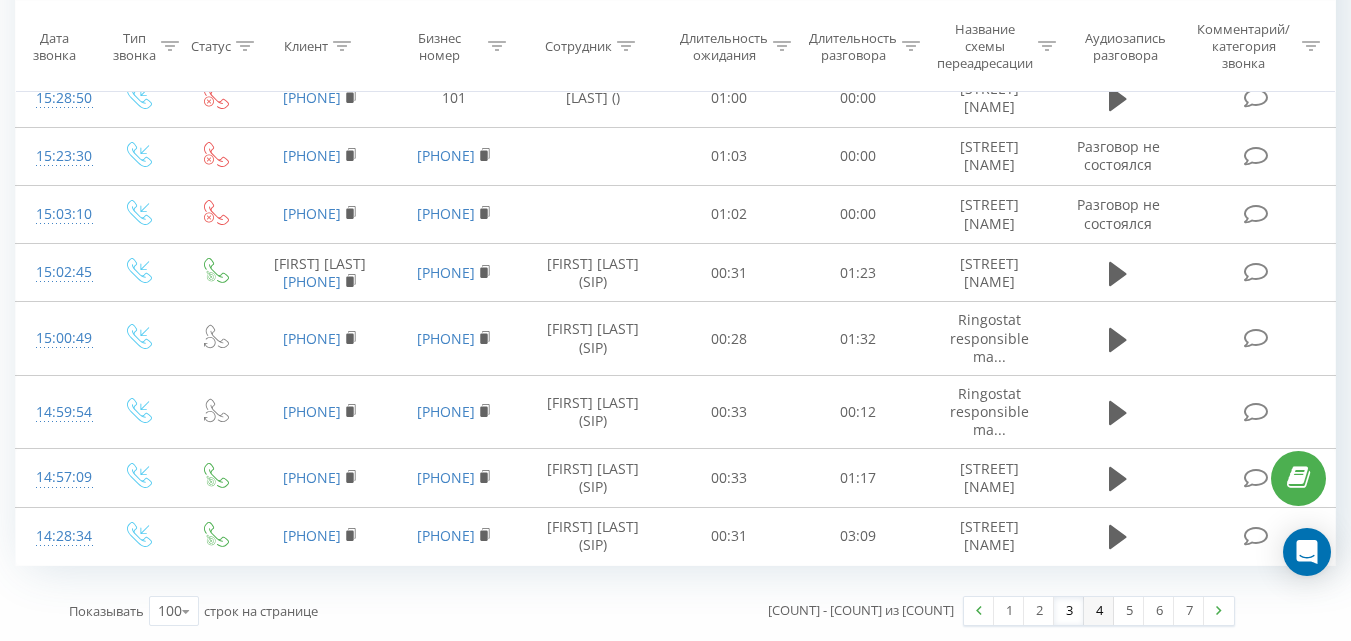 click on "4" at bounding box center [1099, 611] 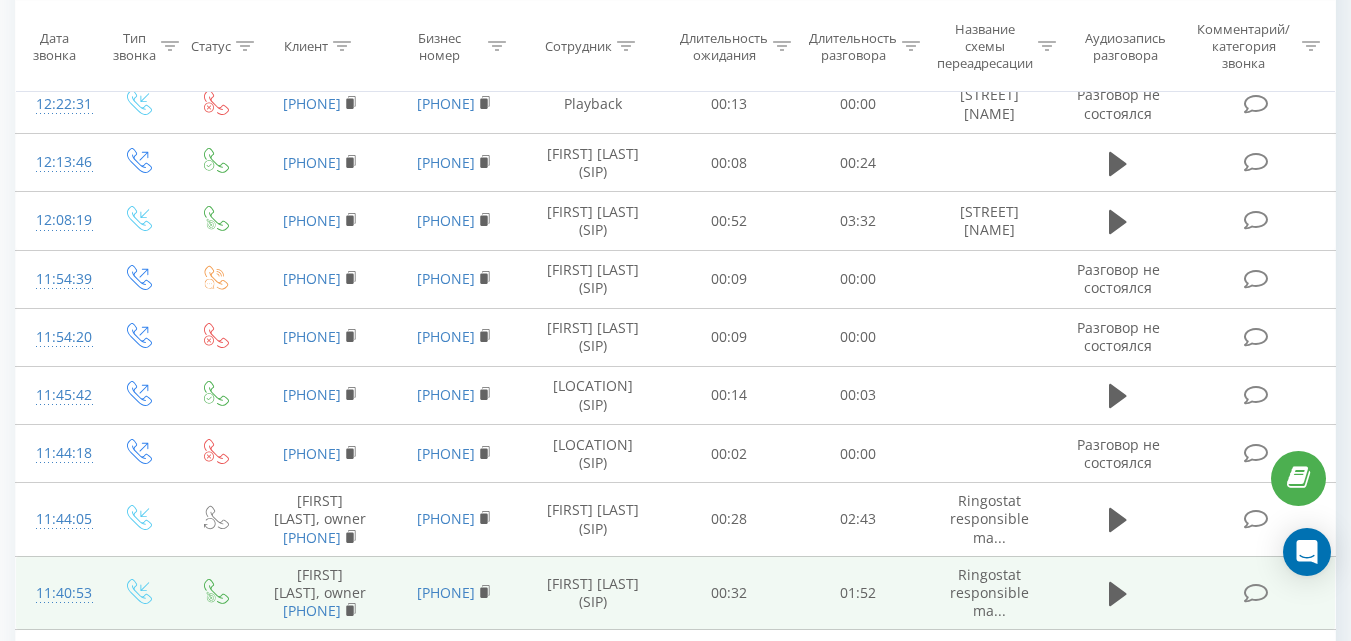 scroll, scrollTop: 1032, scrollLeft: 0, axis: vertical 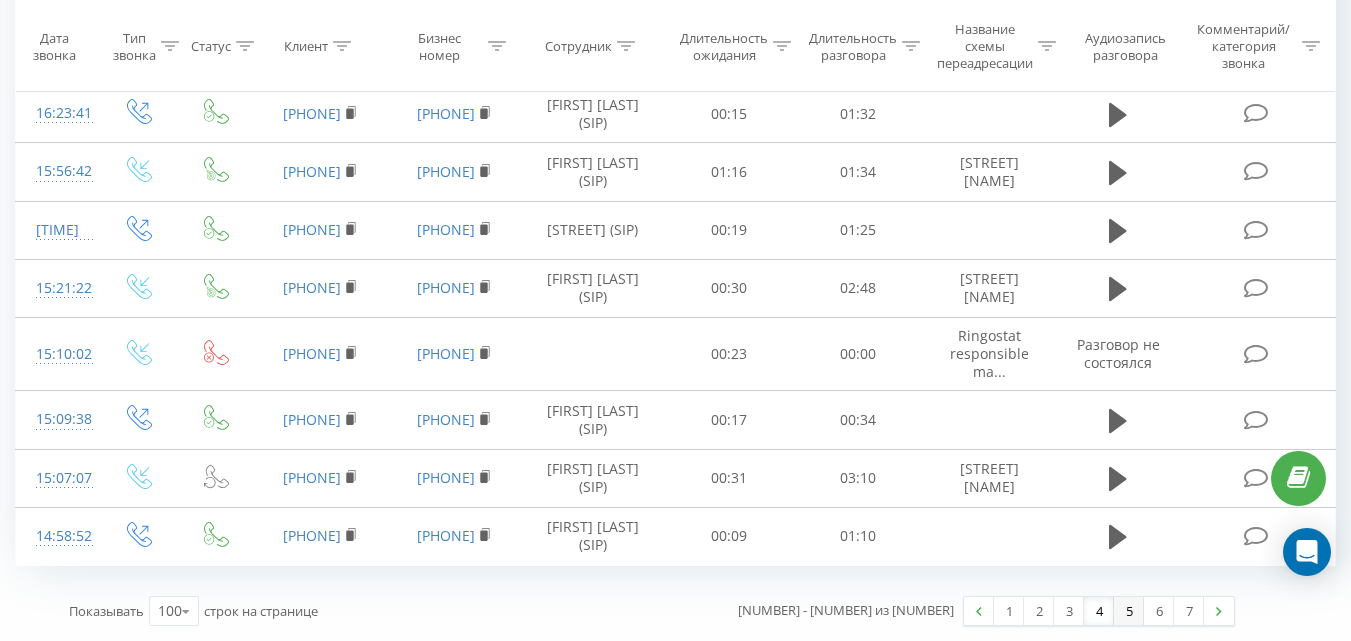 click on "5" at bounding box center (1129, 611) 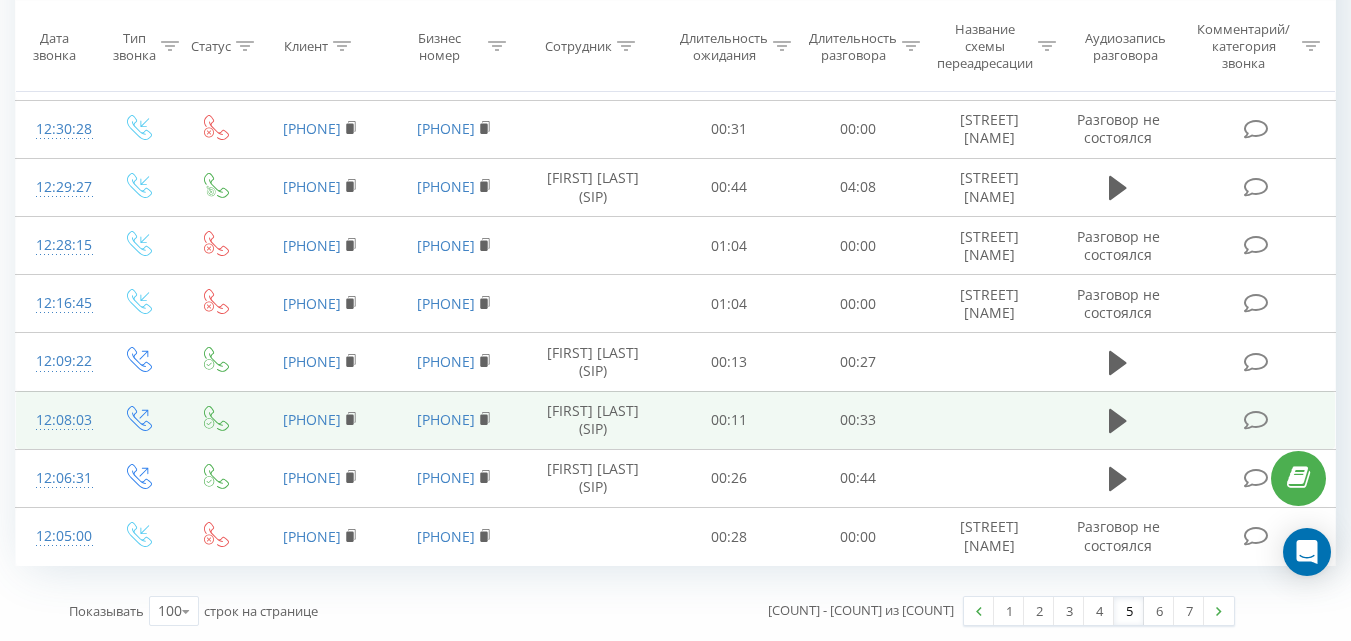 scroll, scrollTop: 6115, scrollLeft: 0, axis: vertical 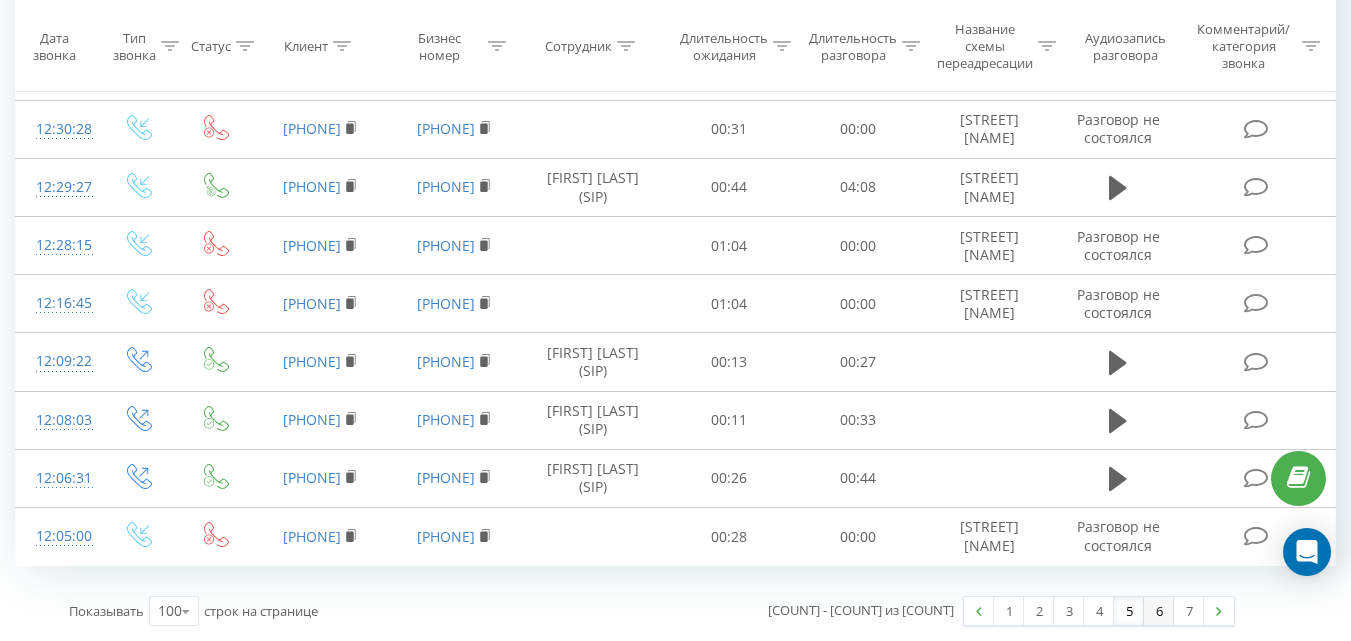 click on "6" at bounding box center [1159, 611] 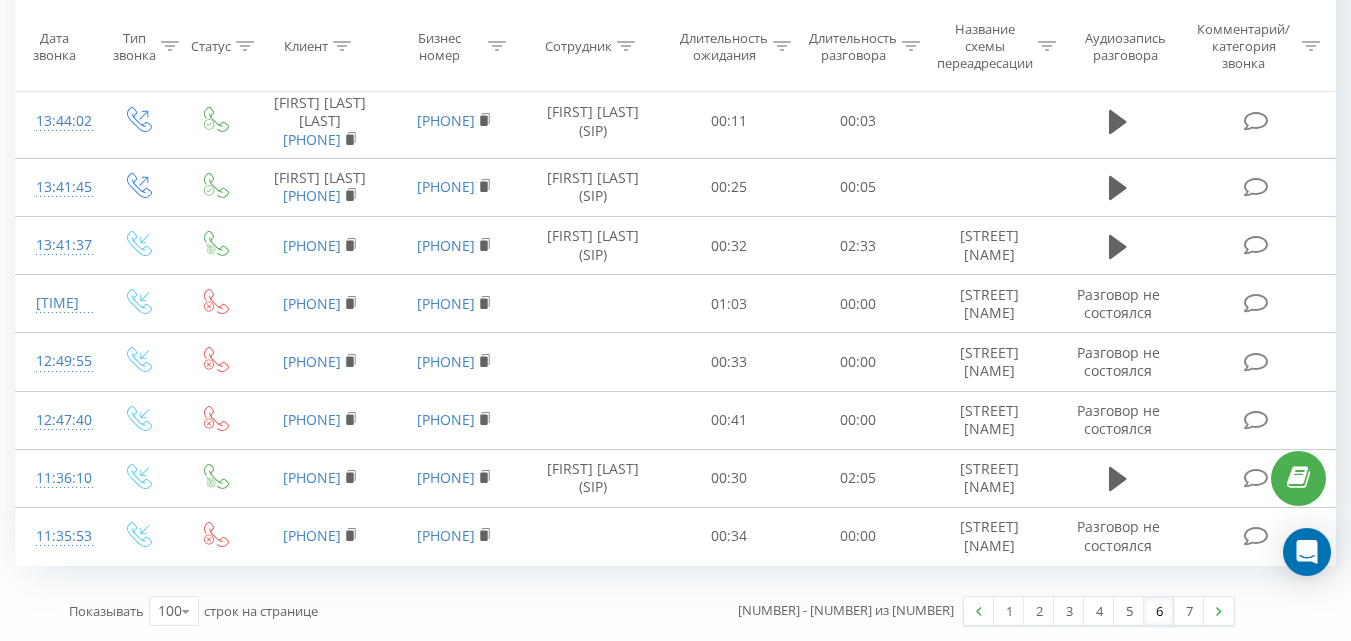 scroll, scrollTop: 6227, scrollLeft: 0, axis: vertical 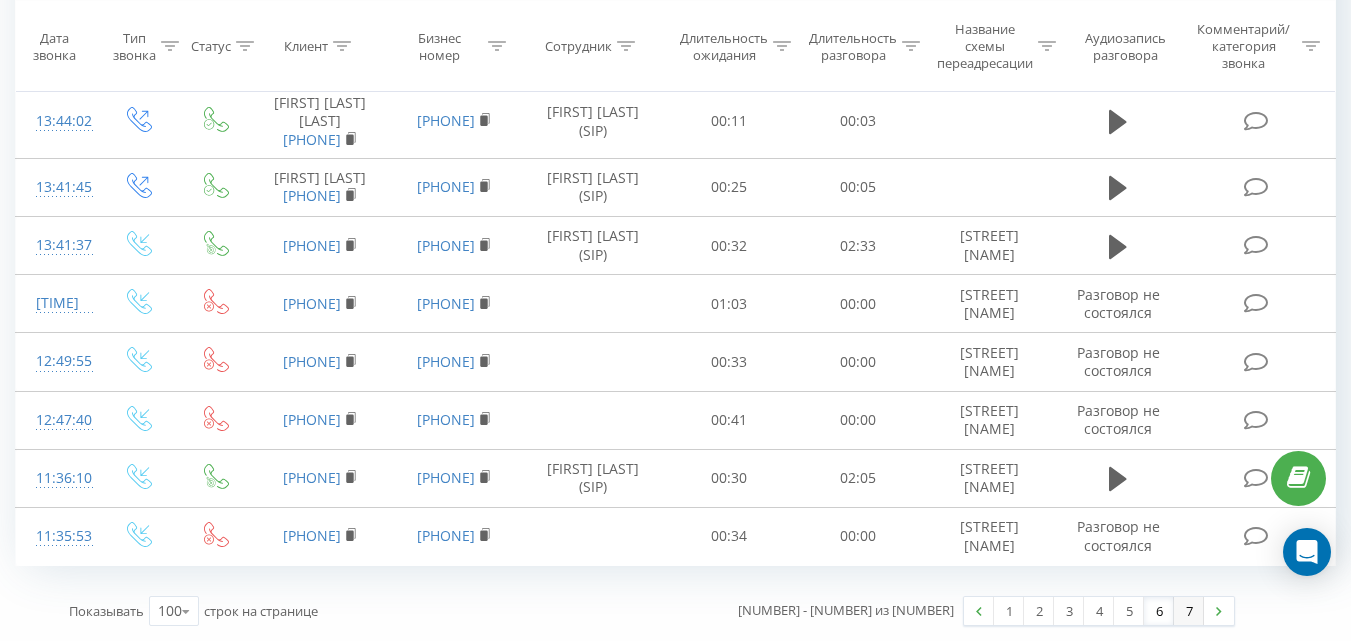 click on "7" at bounding box center (1189, 611) 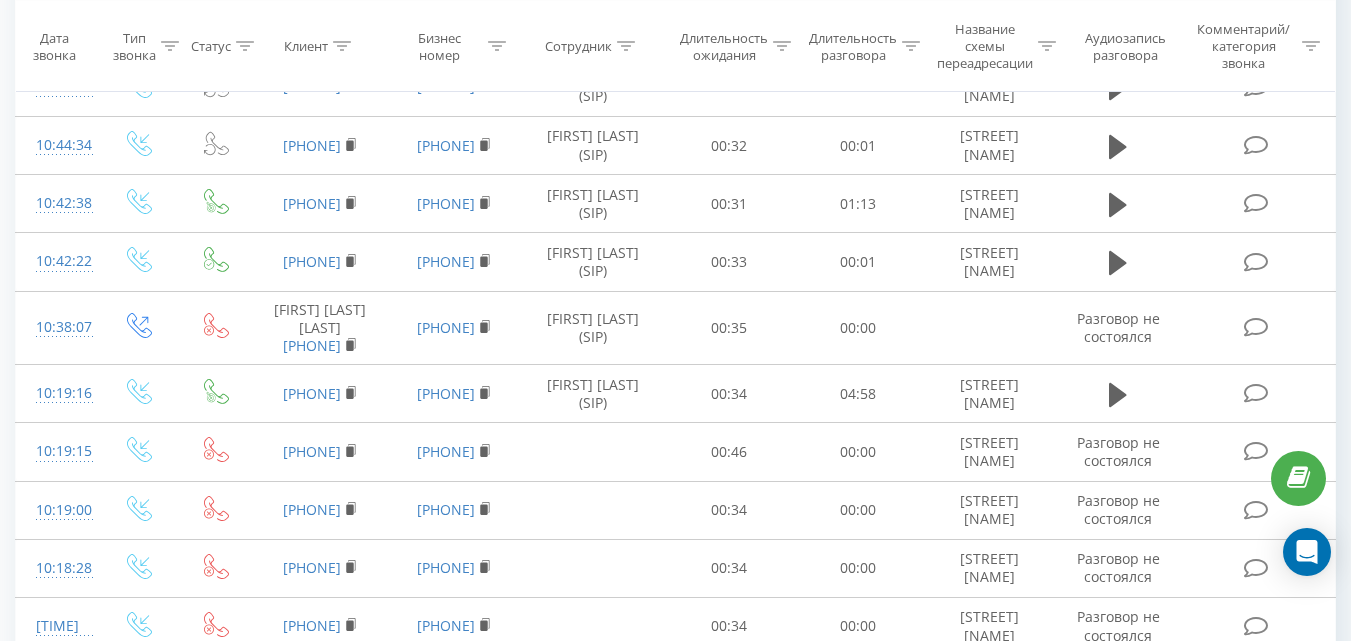 scroll, scrollTop: 332, scrollLeft: 0, axis: vertical 